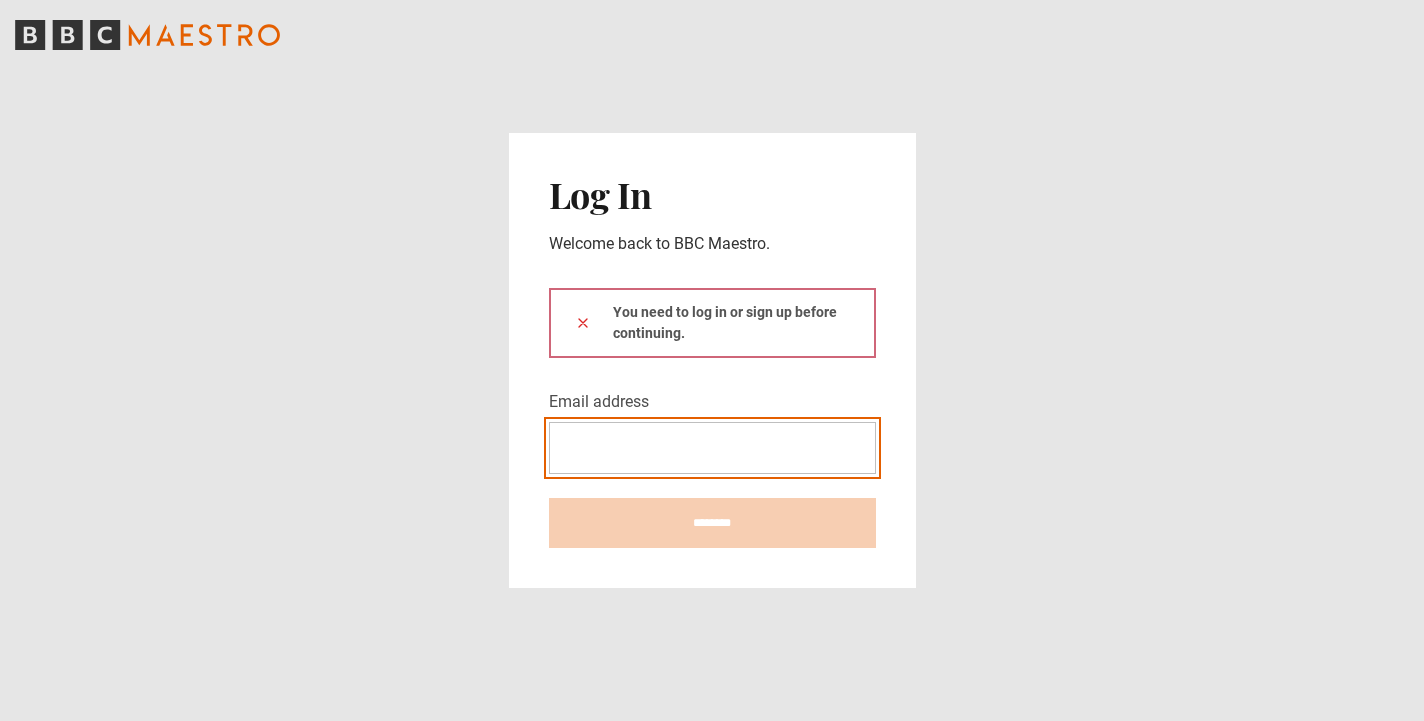 type on "**********" 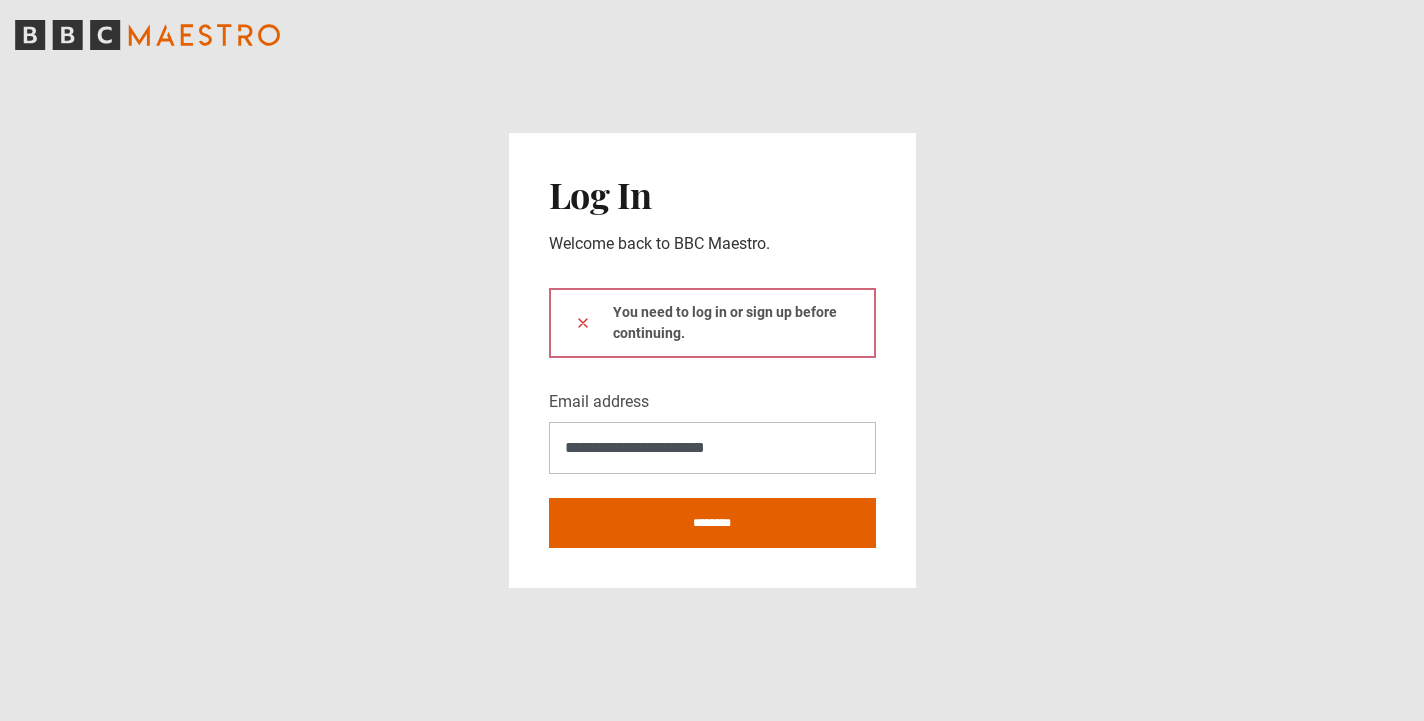 click at bounding box center (583, 322) 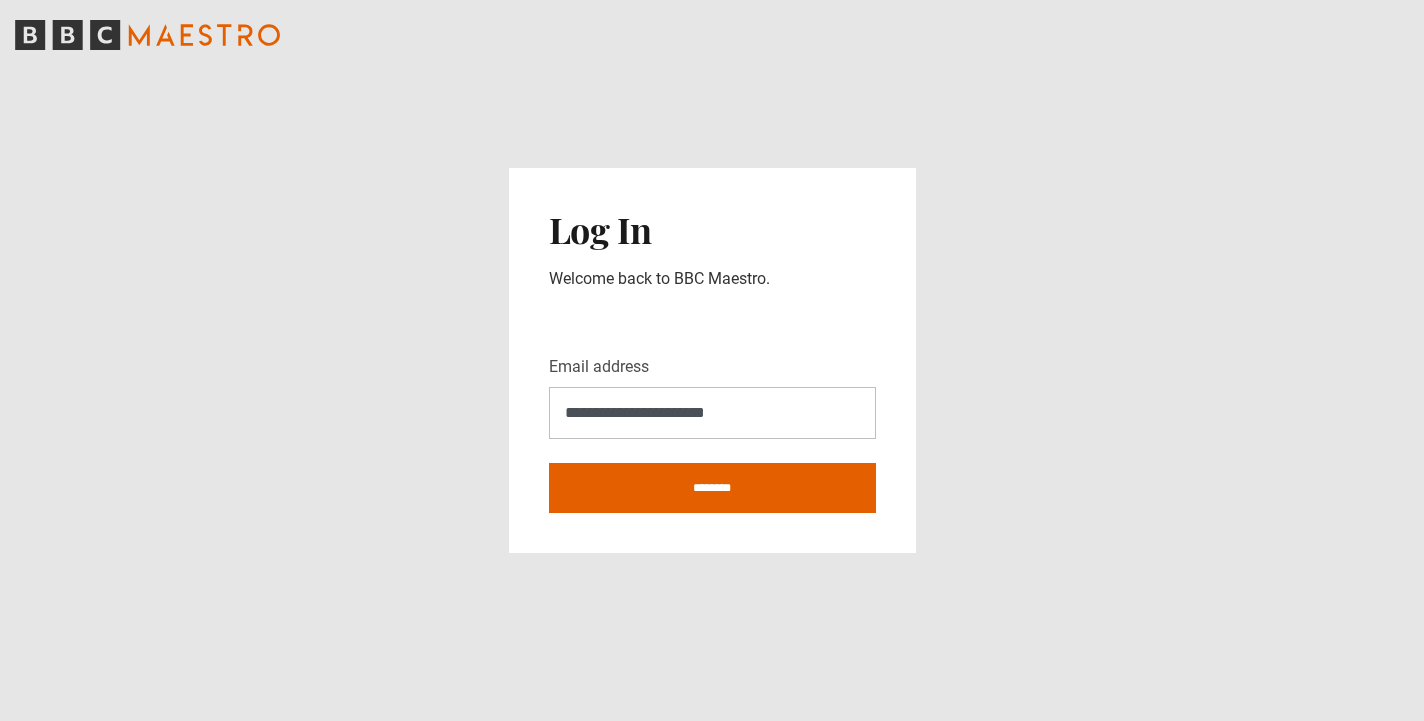 scroll, scrollTop: 0, scrollLeft: 0, axis: both 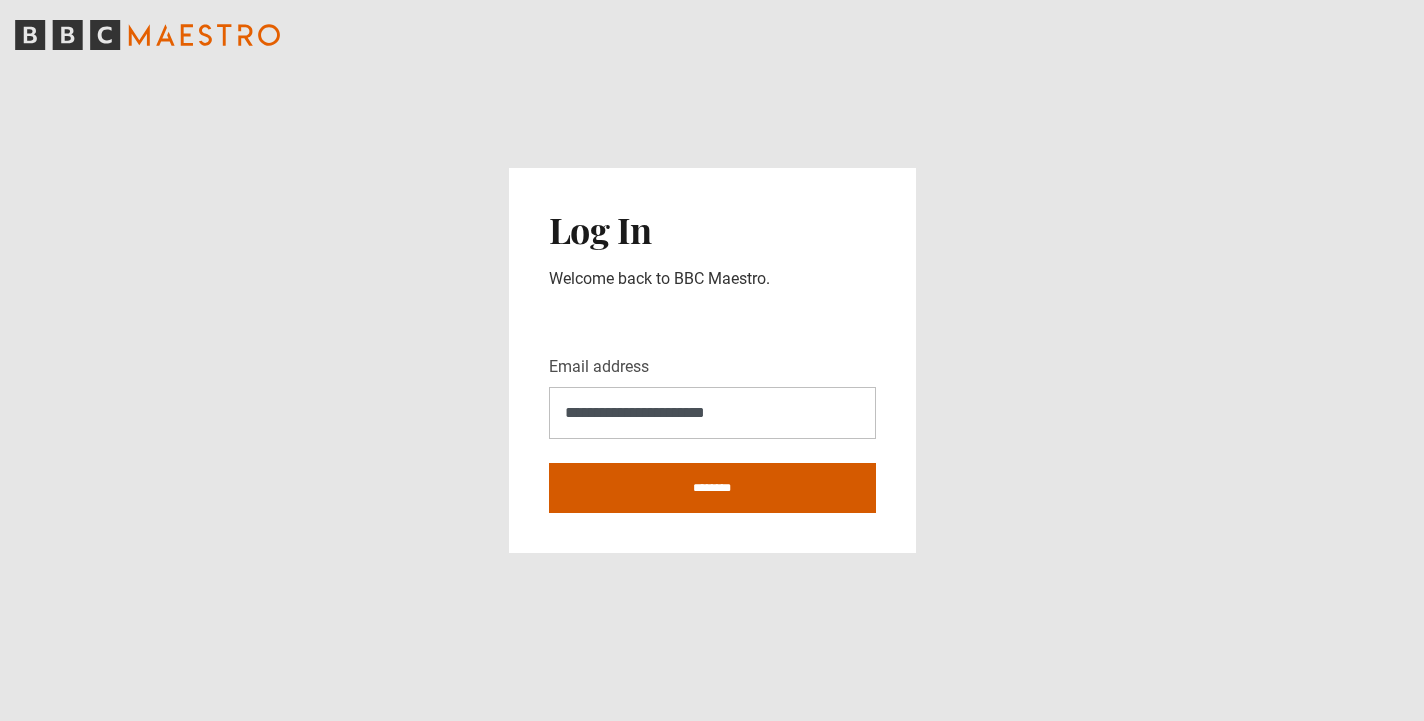 click on "********" at bounding box center (712, 488) 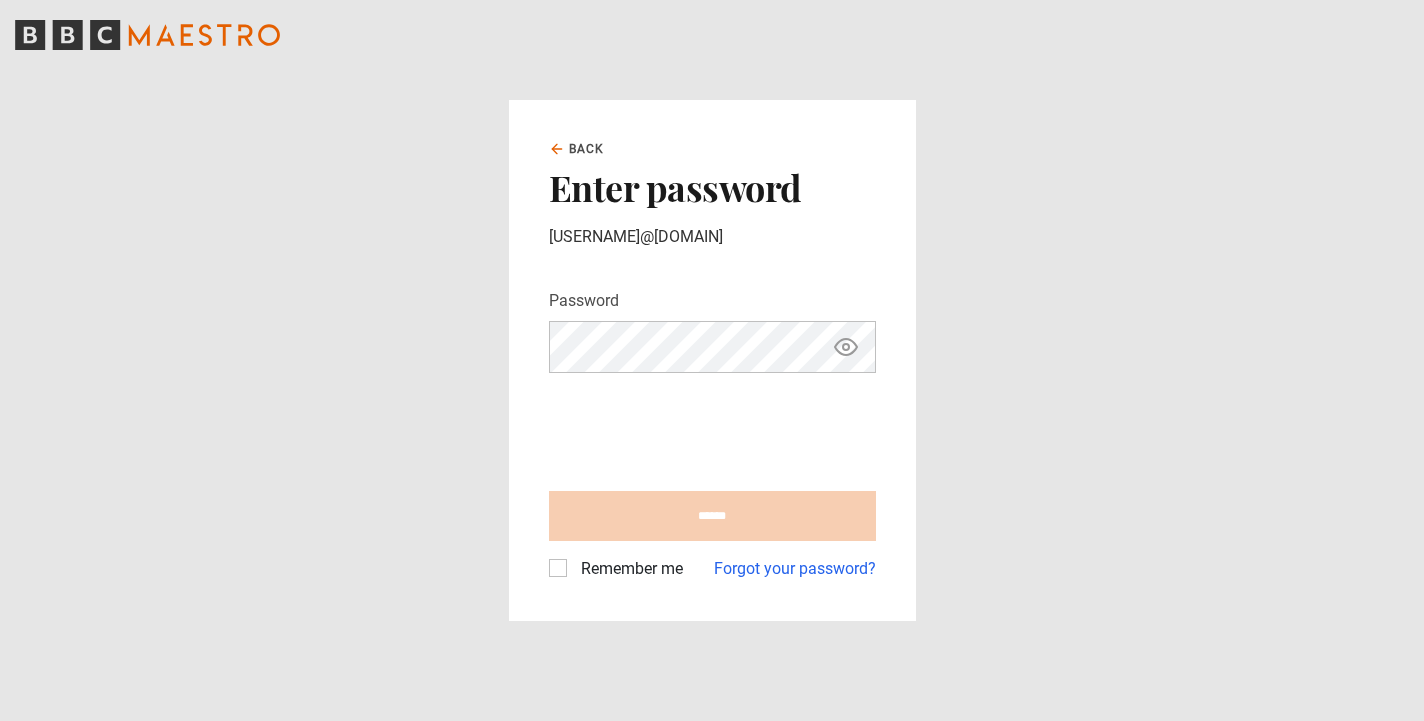 scroll, scrollTop: 0, scrollLeft: 0, axis: both 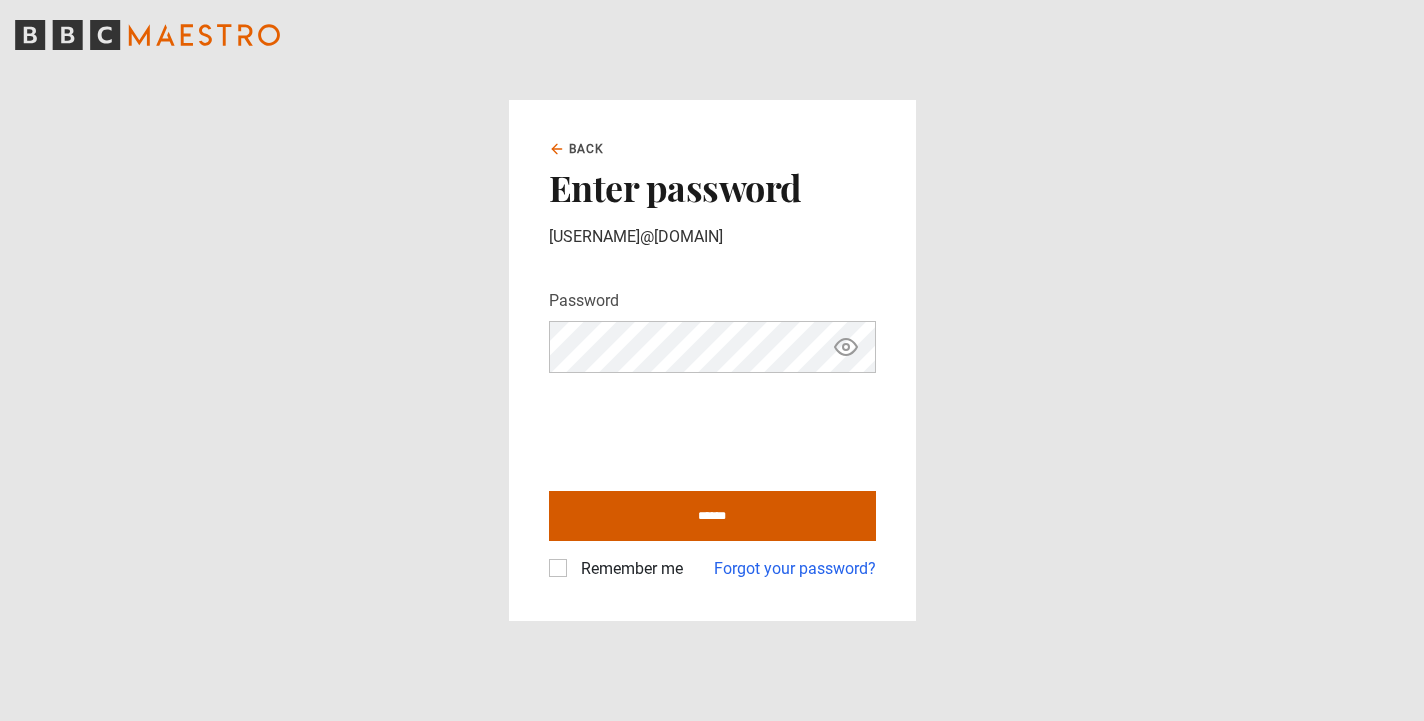 click on "******" at bounding box center (712, 516) 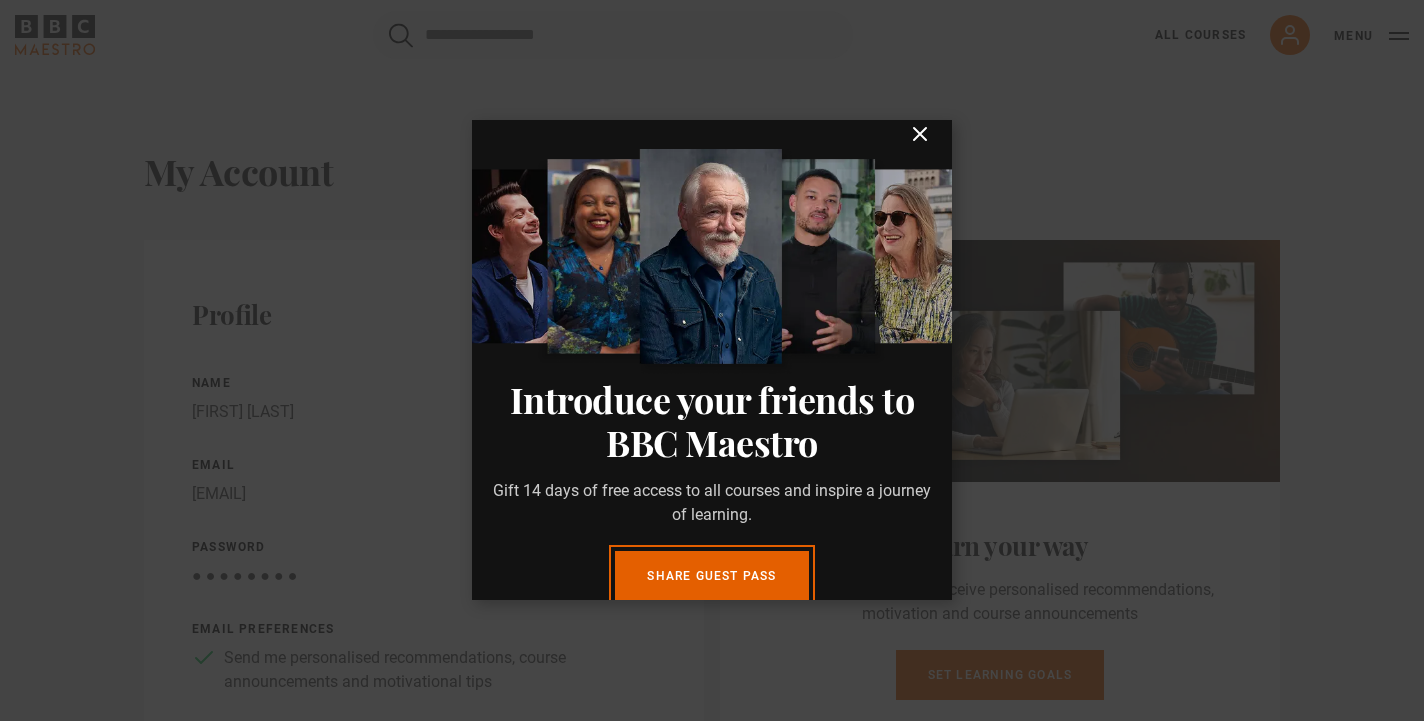 scroll, scrollTop: 0, scrollLeft: 0, axis: both 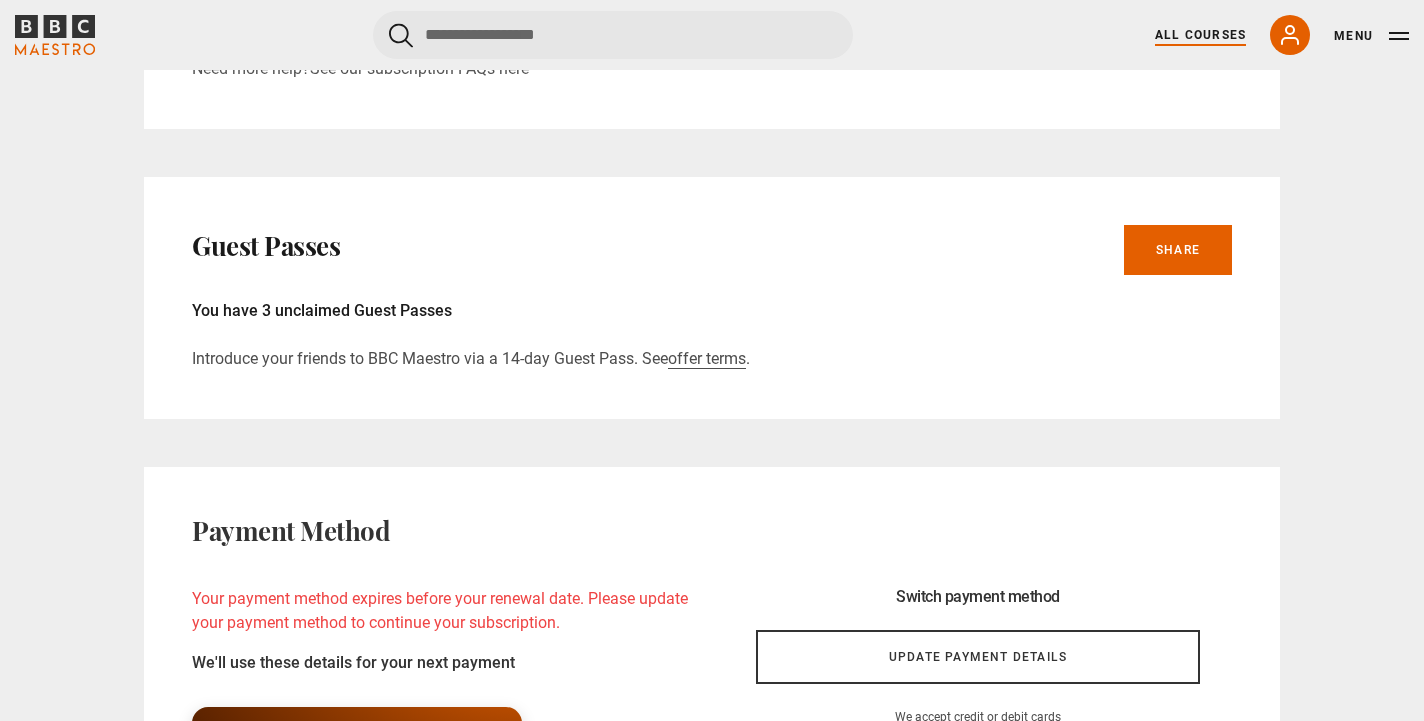 click on "All Courses" at bounding box center [1200, 35] 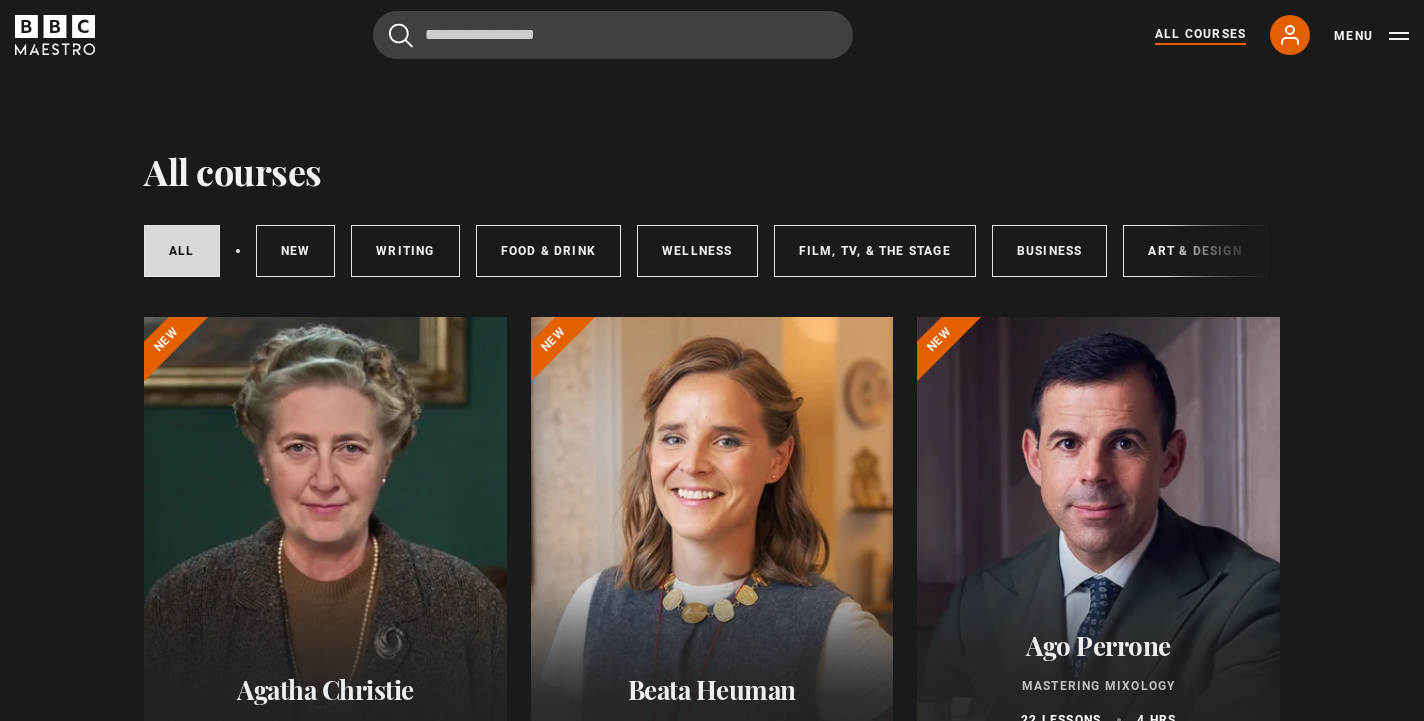 scroll, scrollTop: 0, scrollLeft: 0, axis: both 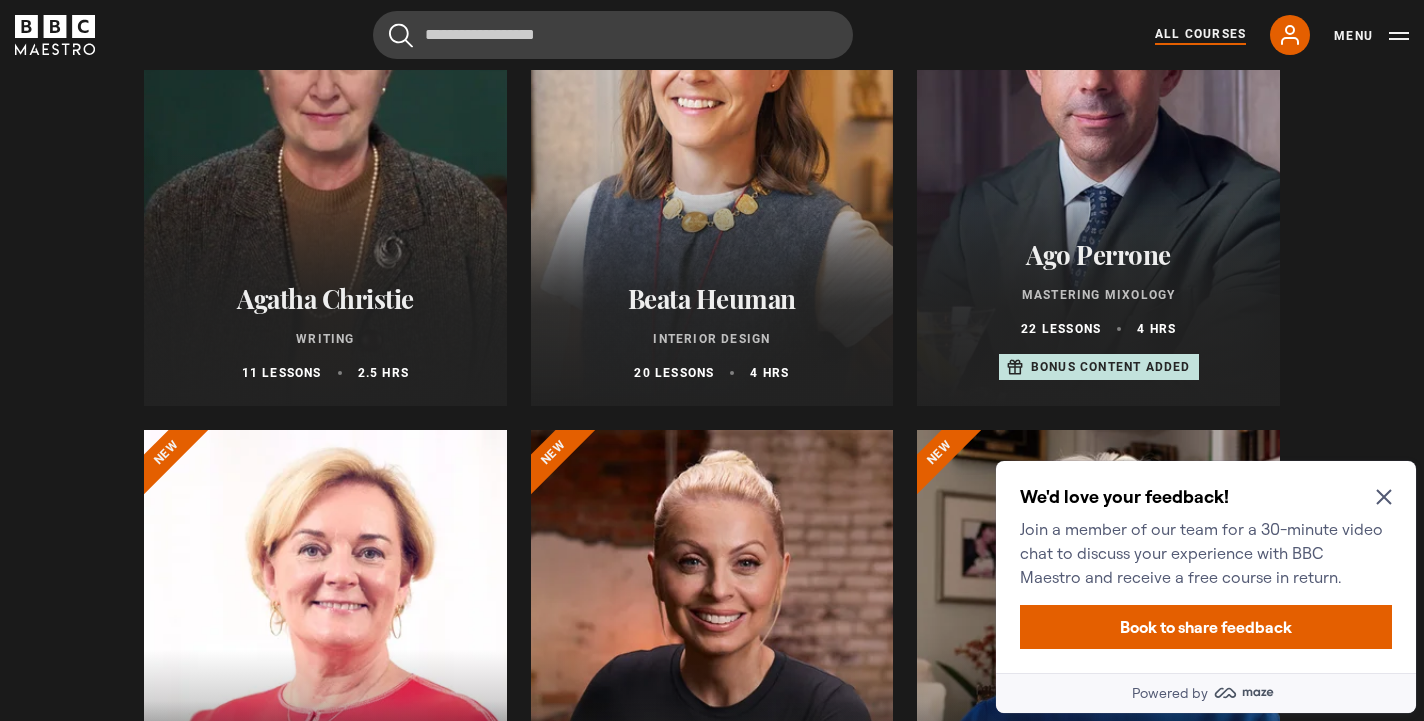click 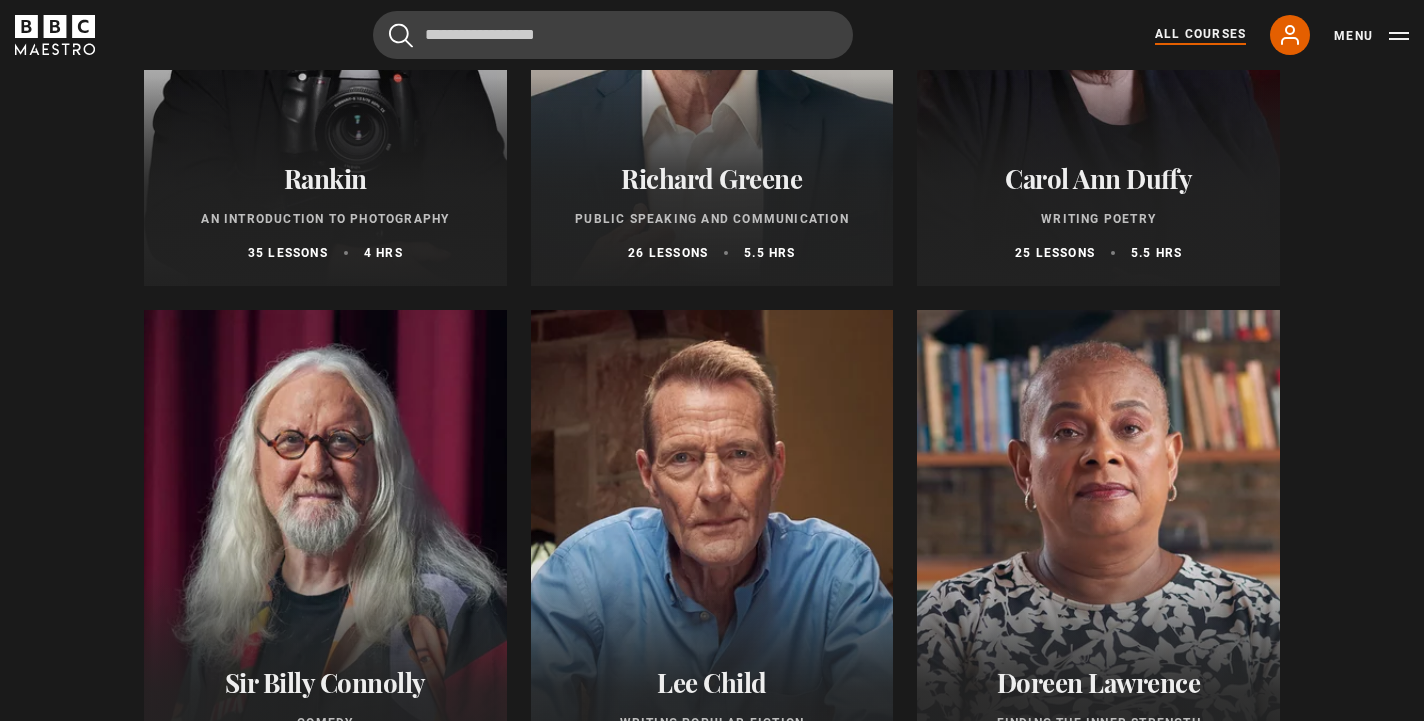 scroll, scrollTop: 4083, scrollLeft: 0, axis: vertical 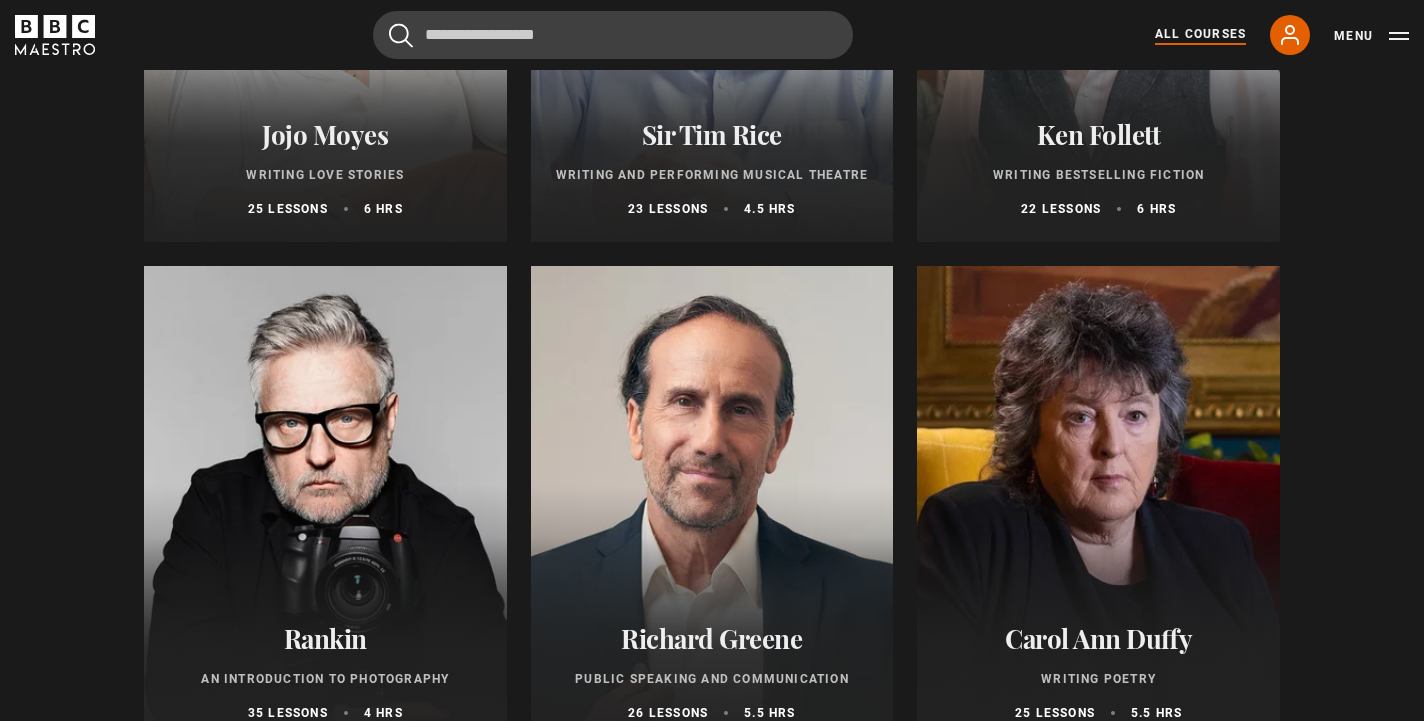 click at bounding box center (325, 506) 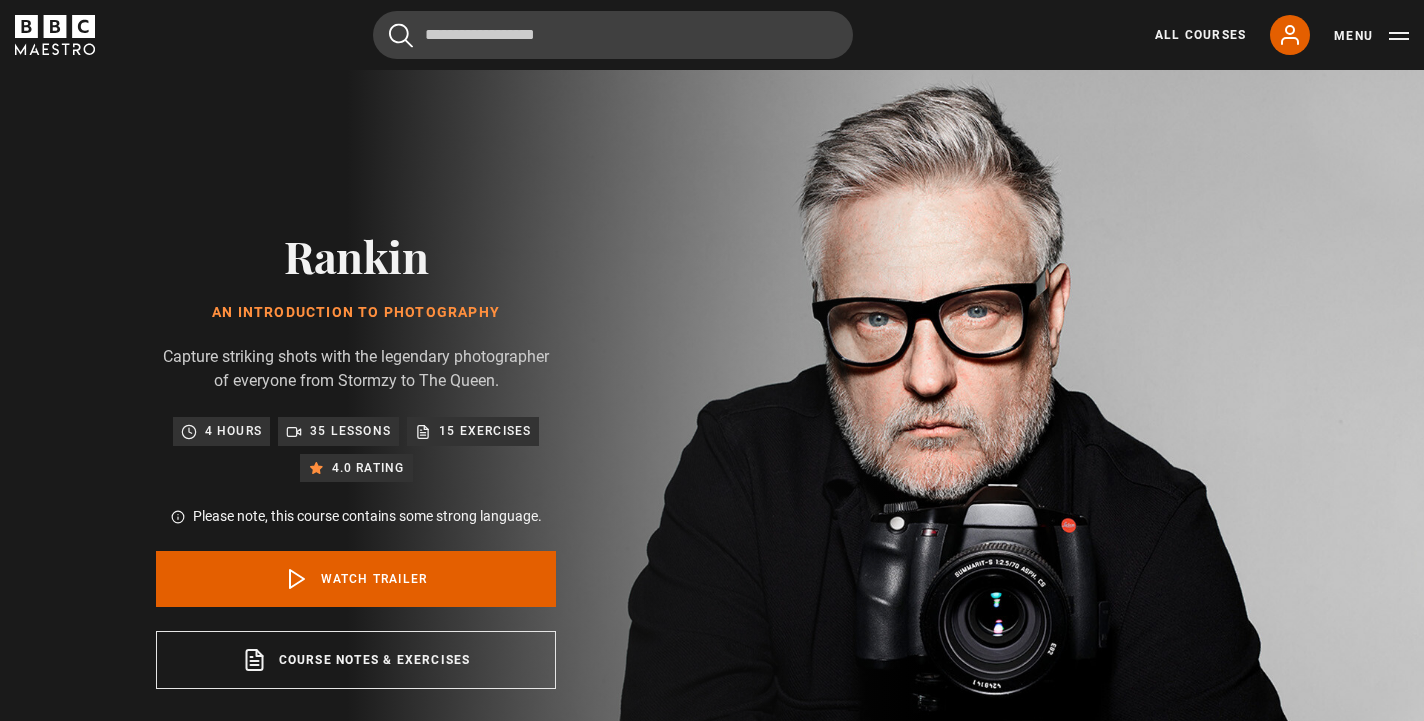 scroll, scrollTop: 0, scrollLeft: 0, axis: both 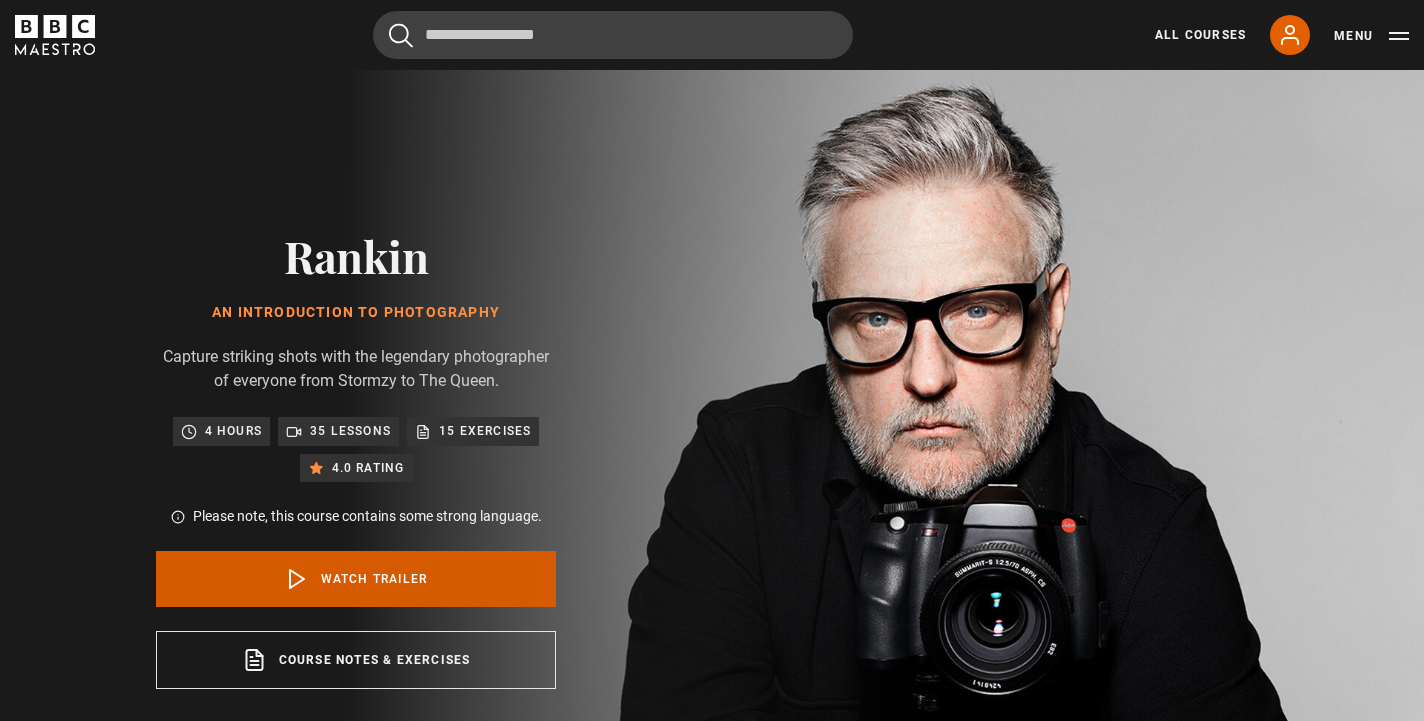 click 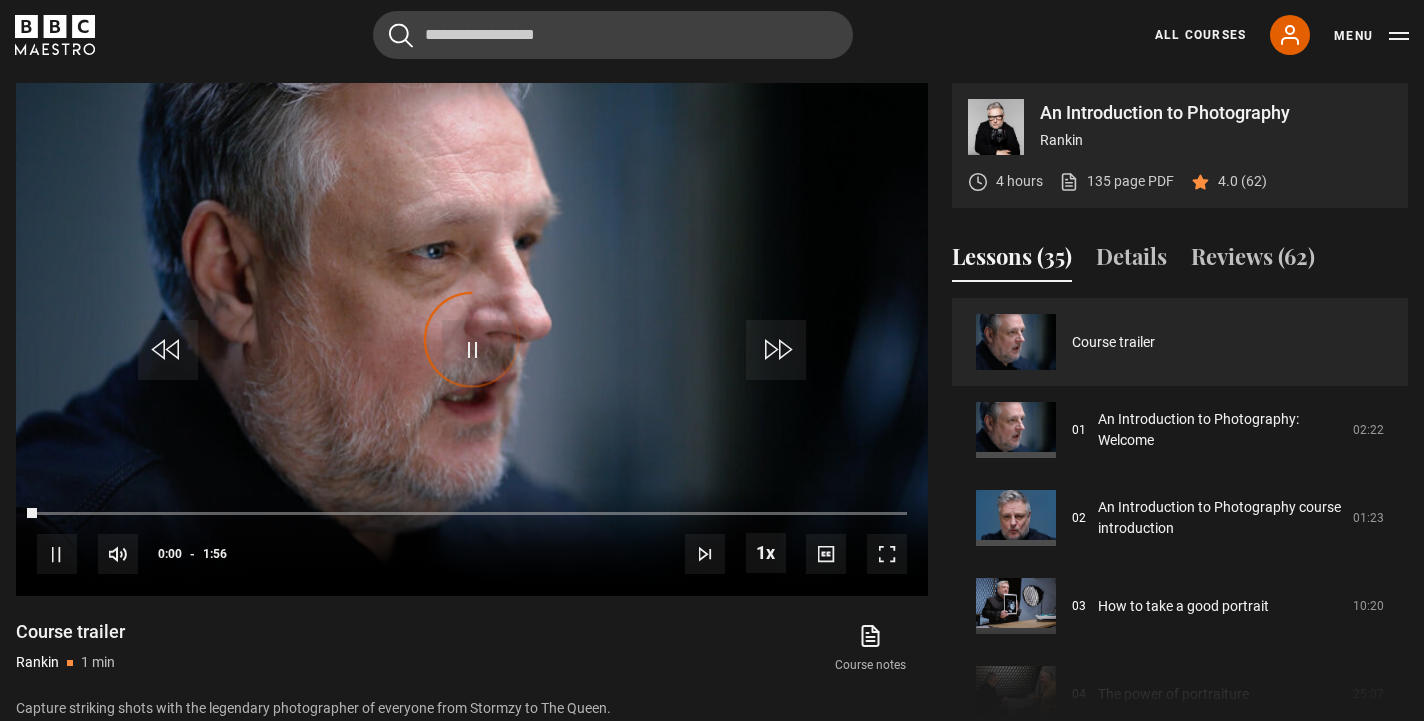 scroll, scrollTop: 847, scrollLeft: 0, axis: vertical 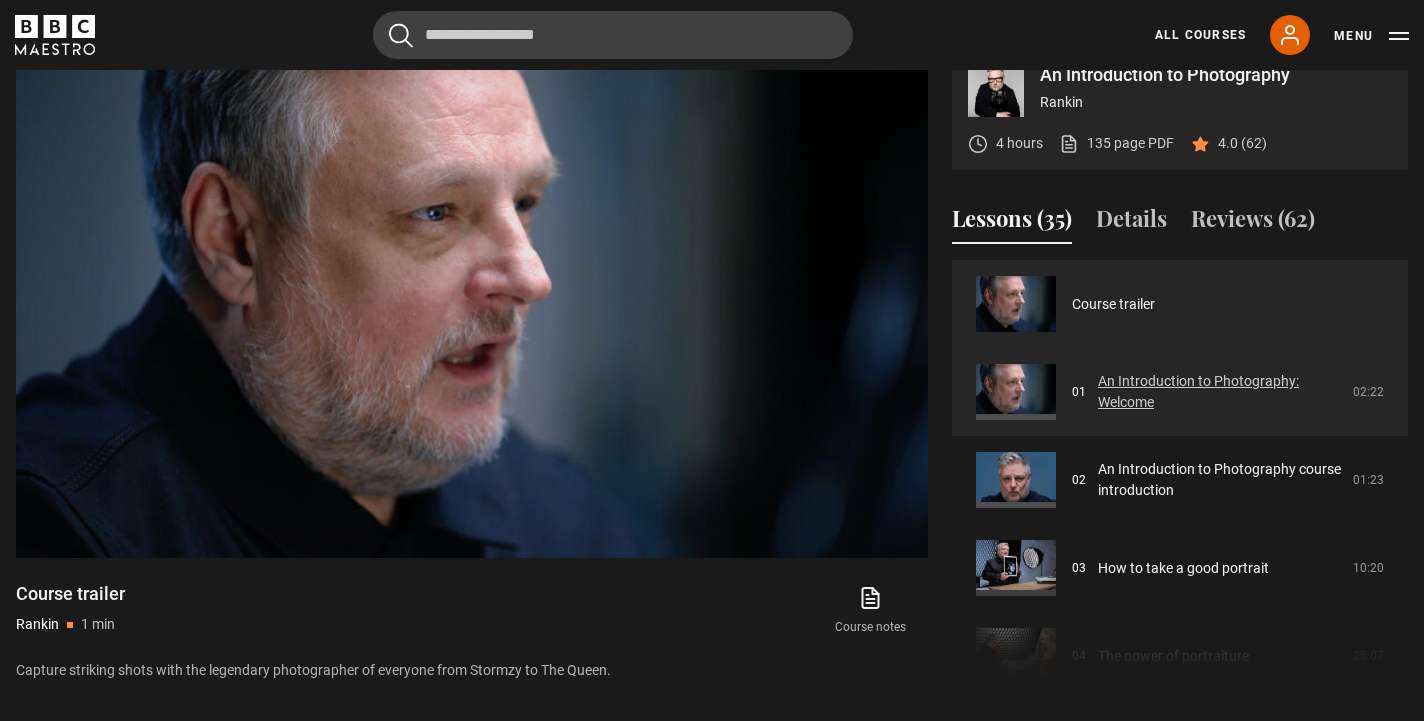 click on "An Introduction to Photography: Welcome" at bounding box center (1219, 392) 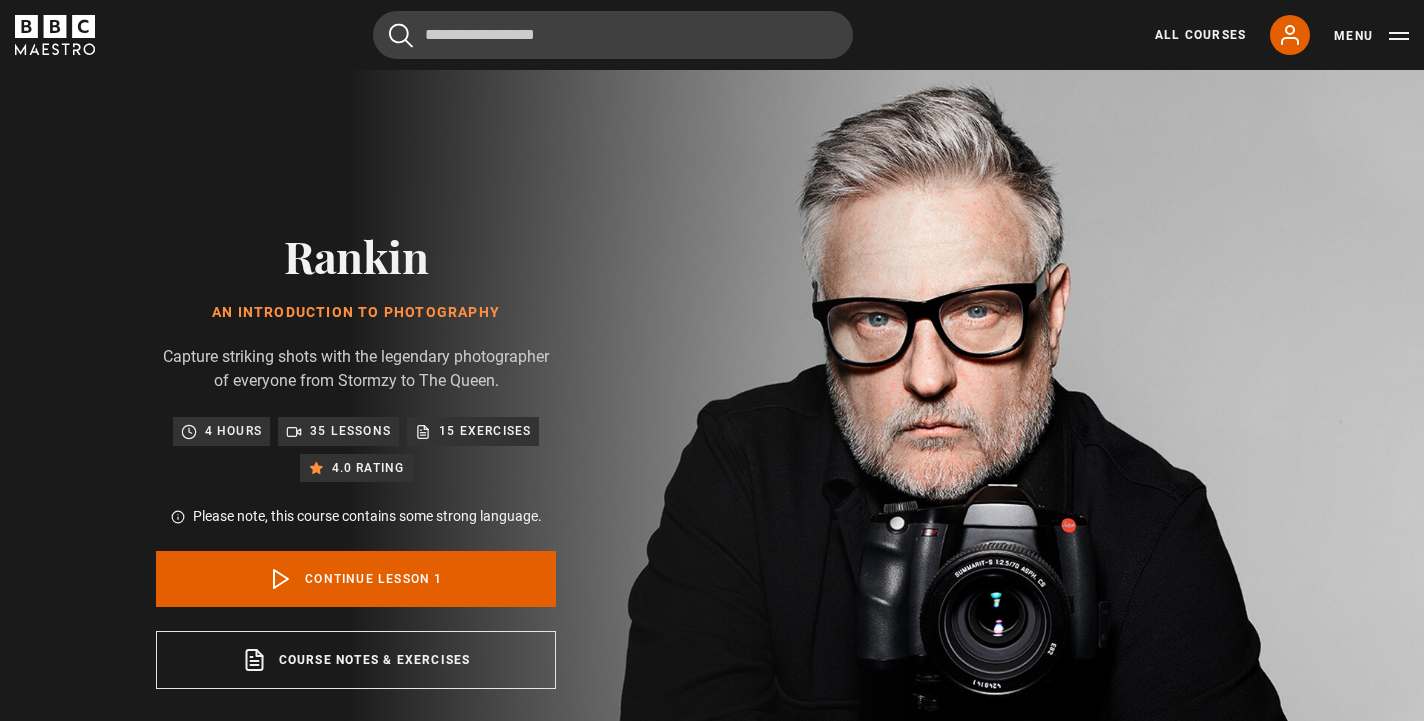 scroll, scrollTop: 847, scrollLeft: 0, axis: vertical 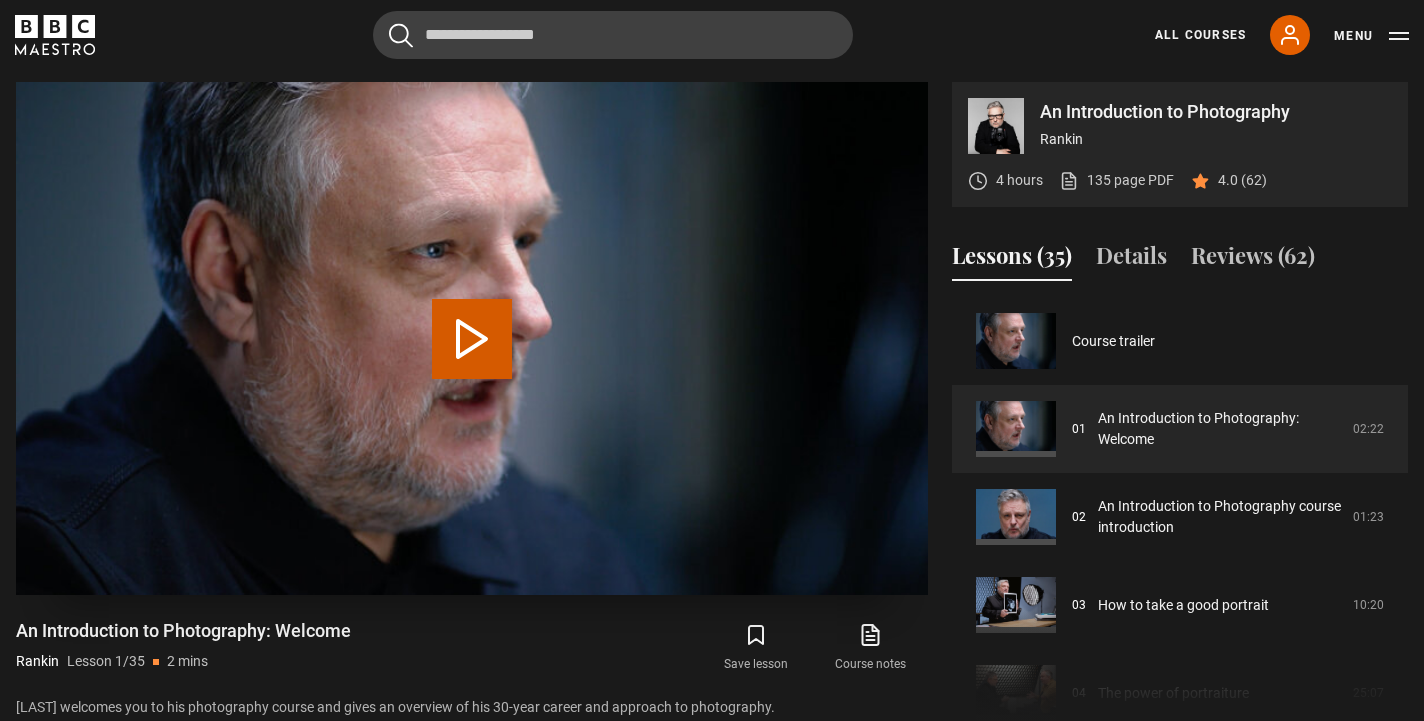 click on "Play Lesson An Introduction to Photography: Welcome" at bounding box center [472, 339] 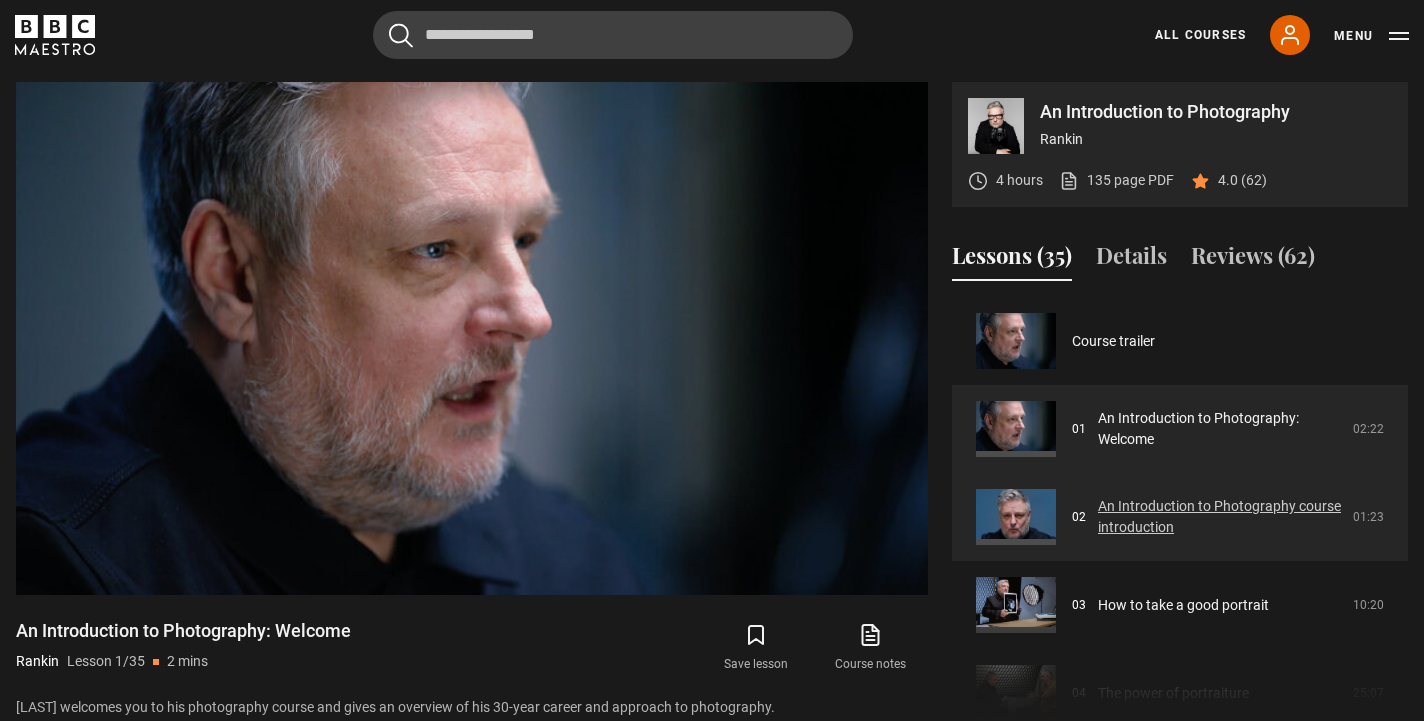 click on "An Introduction to Photography course introduction" at bounding box center (1219, 517) 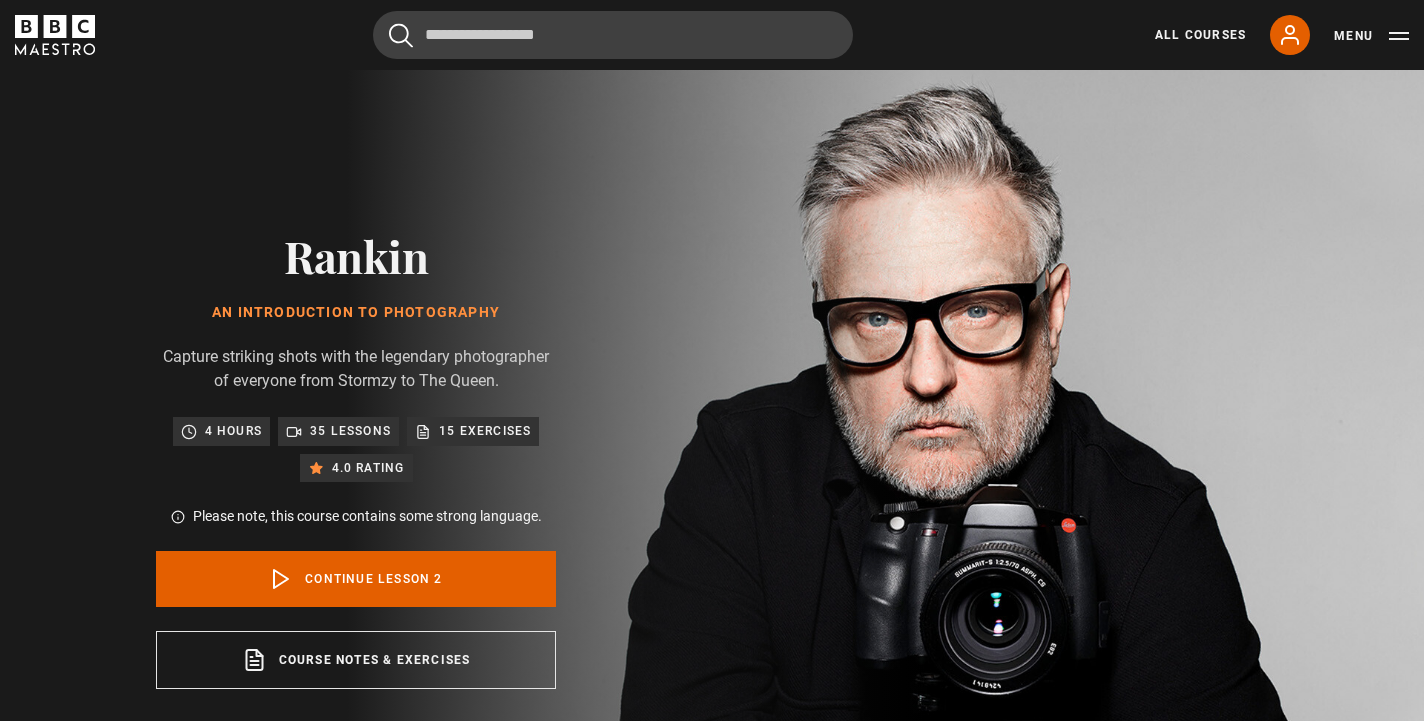 scroll, scrollTop: 847, scrollLeft: 0, axis: vertical 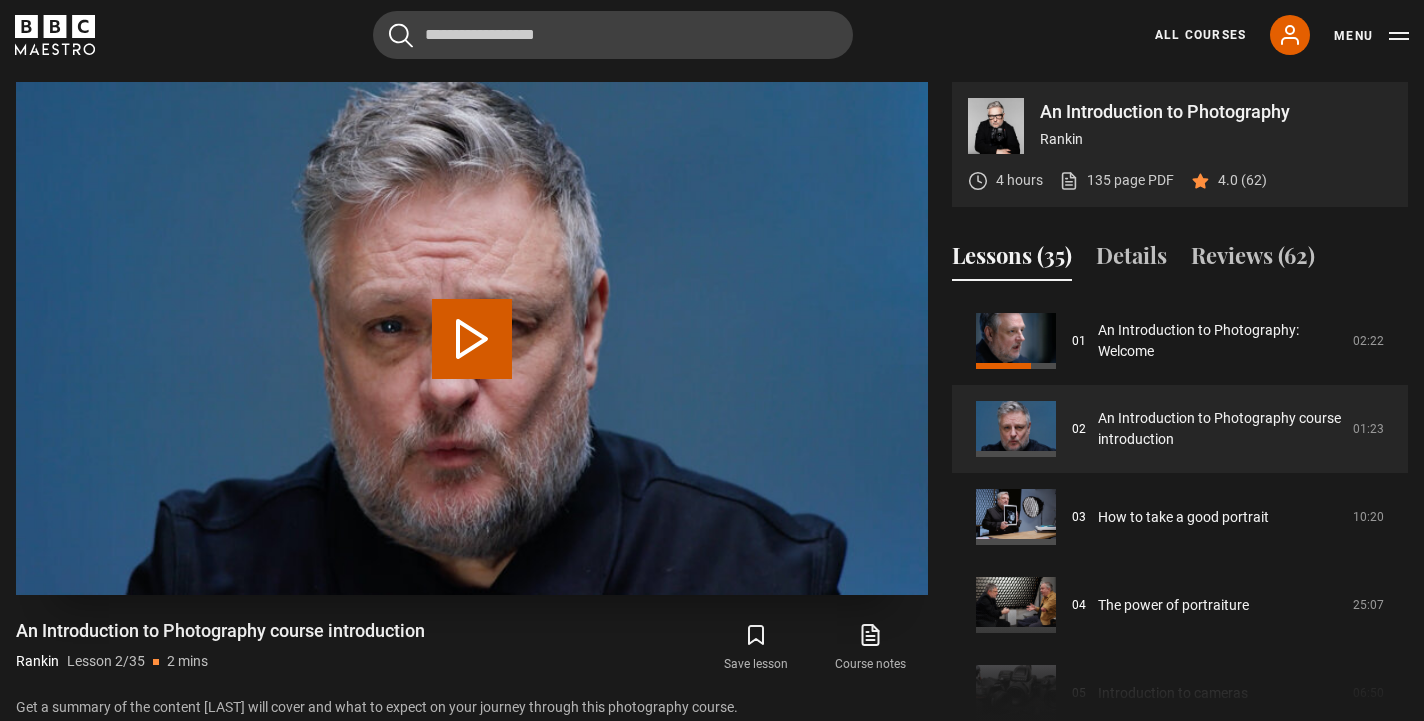 click on "Video Player is loading. Play Lesson An Introduction to Photography course introduction 10s Skip Back 10 seconds 10s Skip Forward 10 seconds Loaded :  0.00% 0:00 Play Mute Current Time  0:00 - Duration  1:24
Rankin
Lesson 2
An Introduction to Photography course introduction
1x Playback Rate 2x 1.5x 1x , selected 0.5x Captions captions off , selected English  Captions This is a modal window.
Lesson Completed
Up next
How to take a good portrait
Cancel
Do you want to save this lesson?
Save lesson" at bounding box center (472, 338) 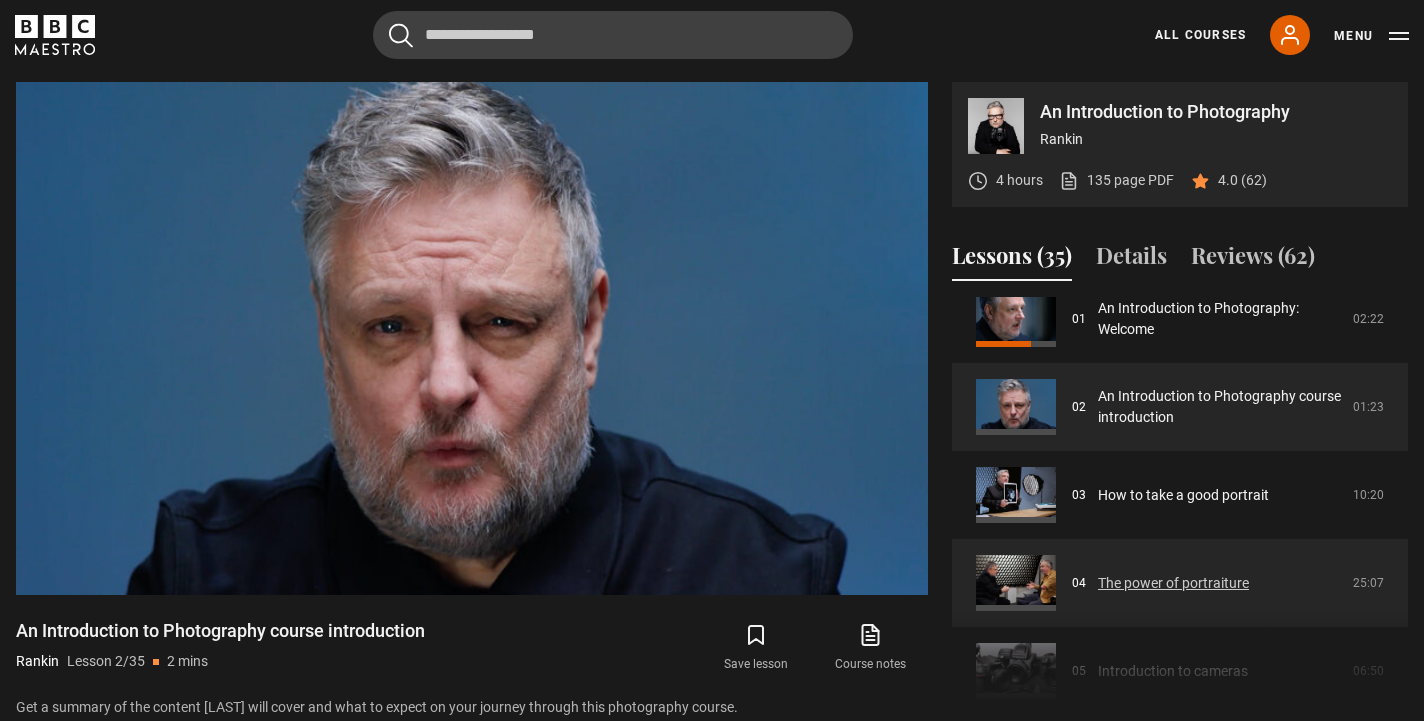 scroll, scrollTop: 109, scrollLeft: 0, axis: vertical 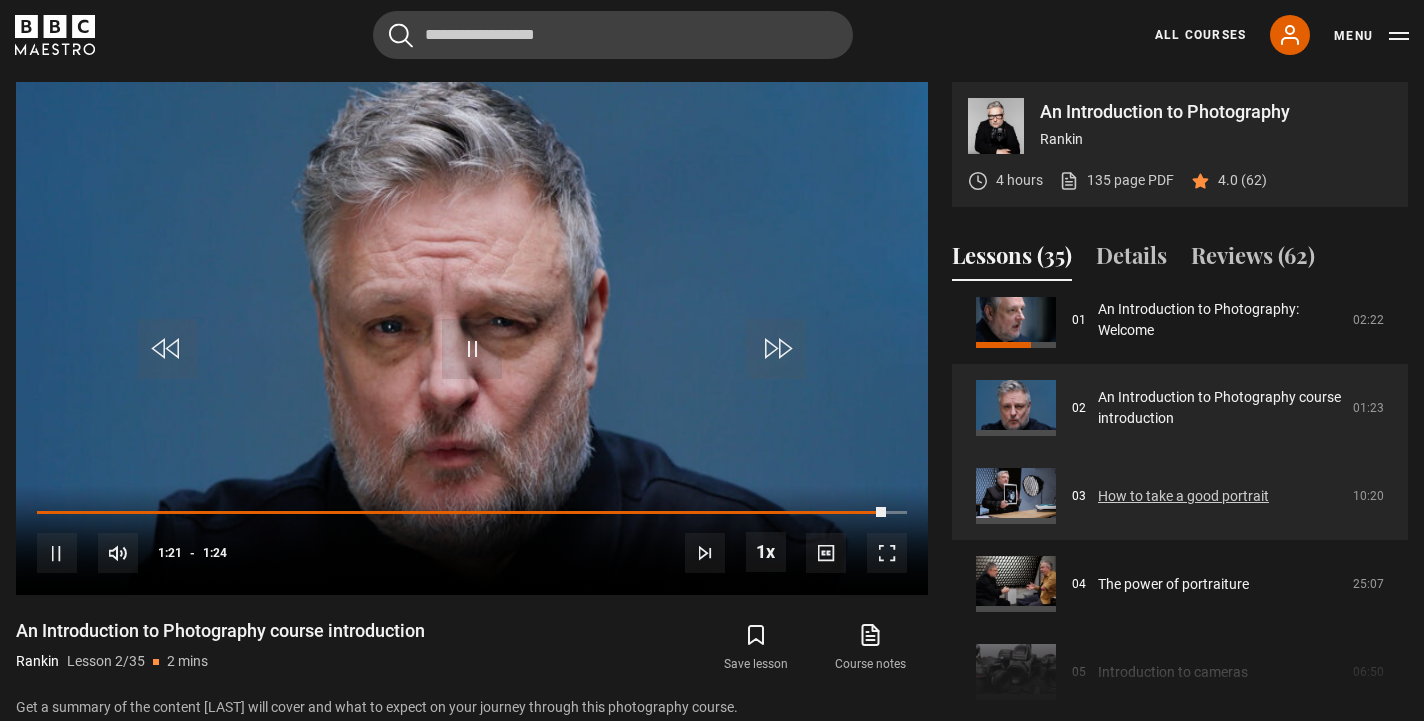 click on "How to take a good portrait" at bounding box center [1183, 496] 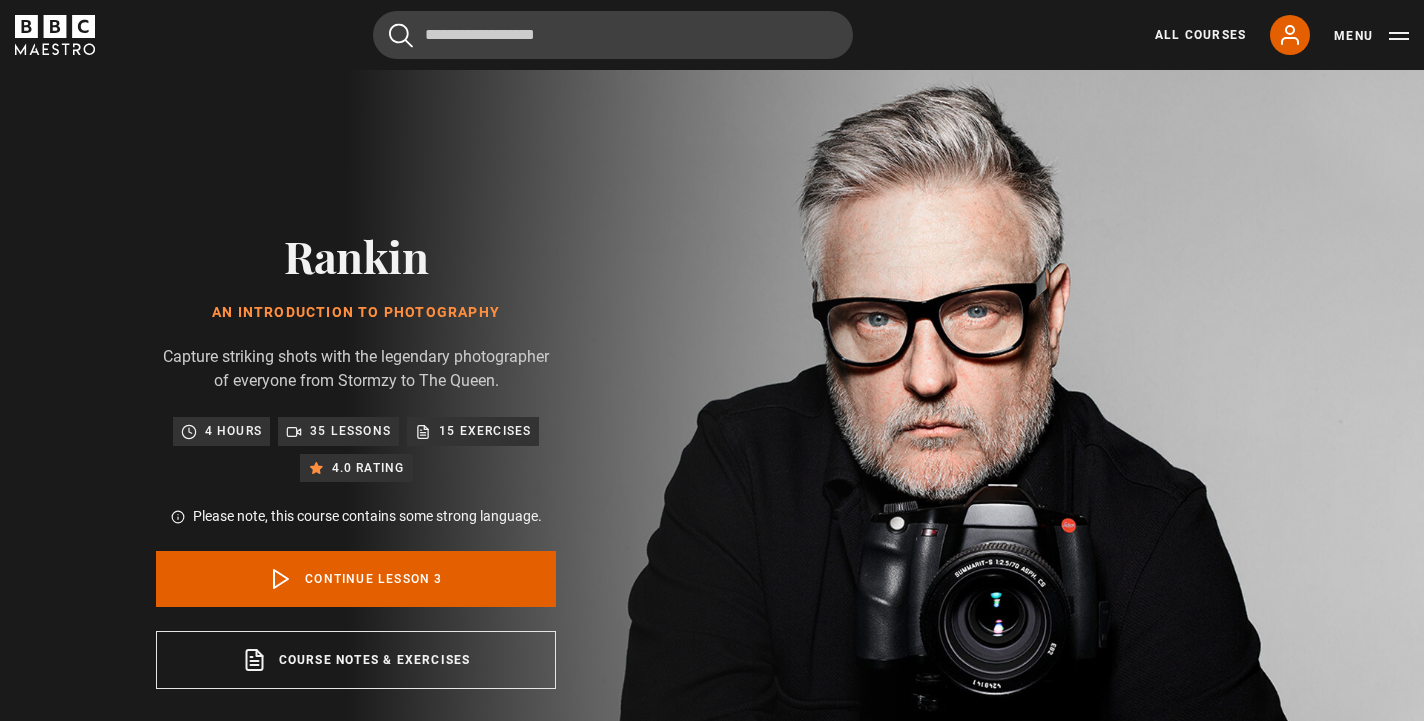 scroll, scrollTop: 847, scrollLeft: 0, axis: vertical 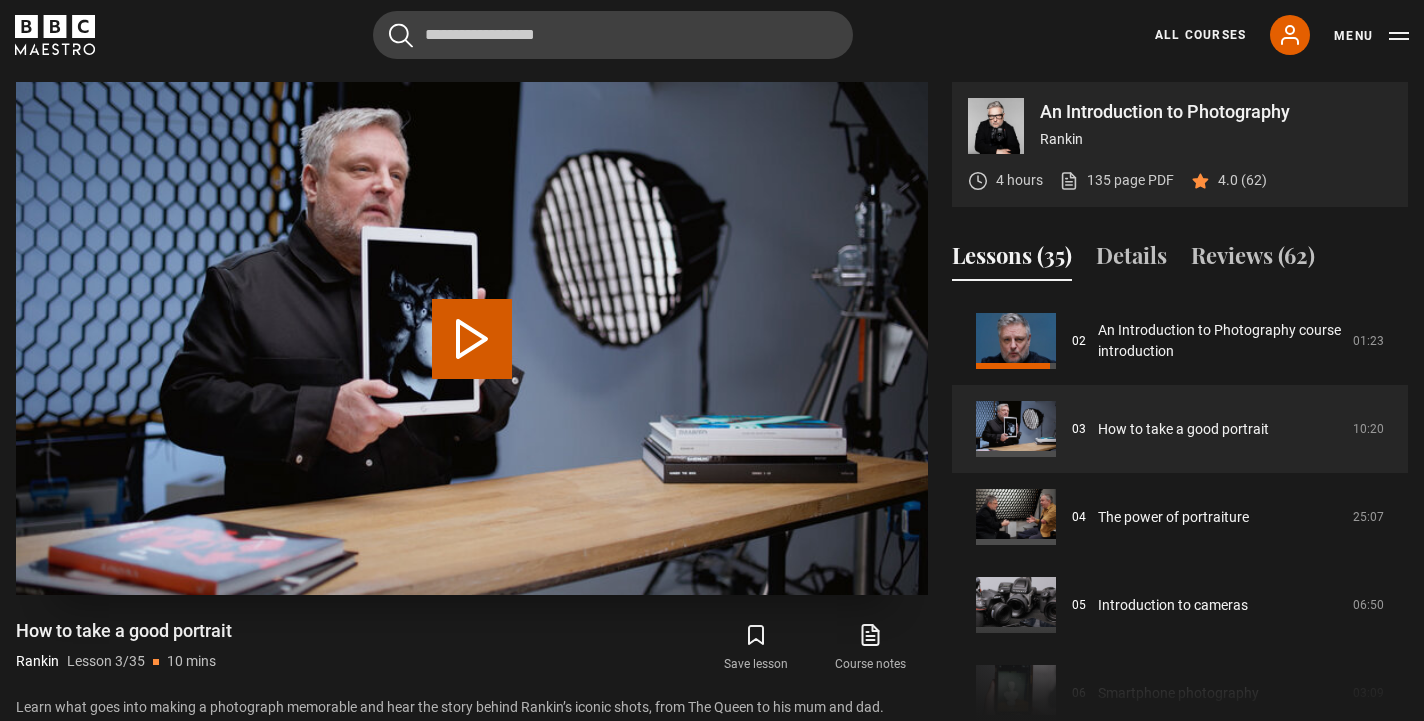 click at bounding box center (472, 338) 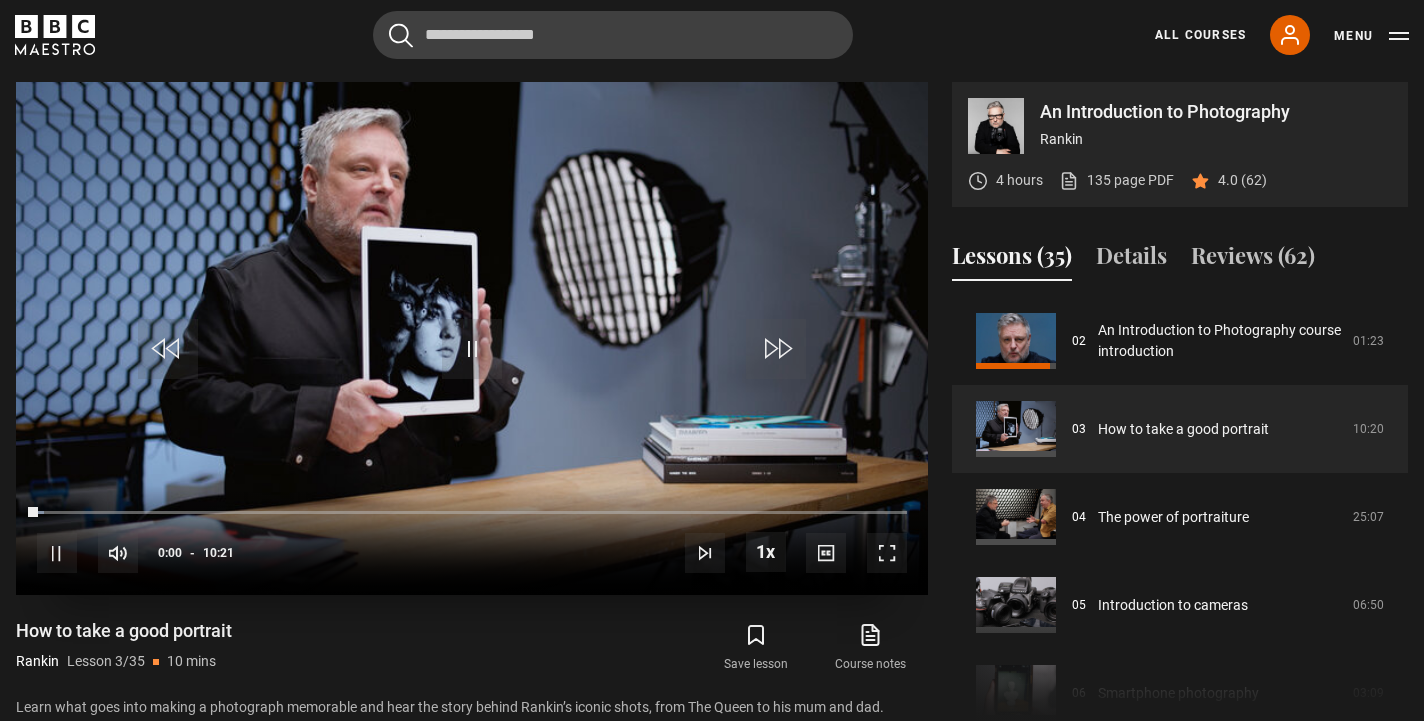click at bounding box center [887, 553] 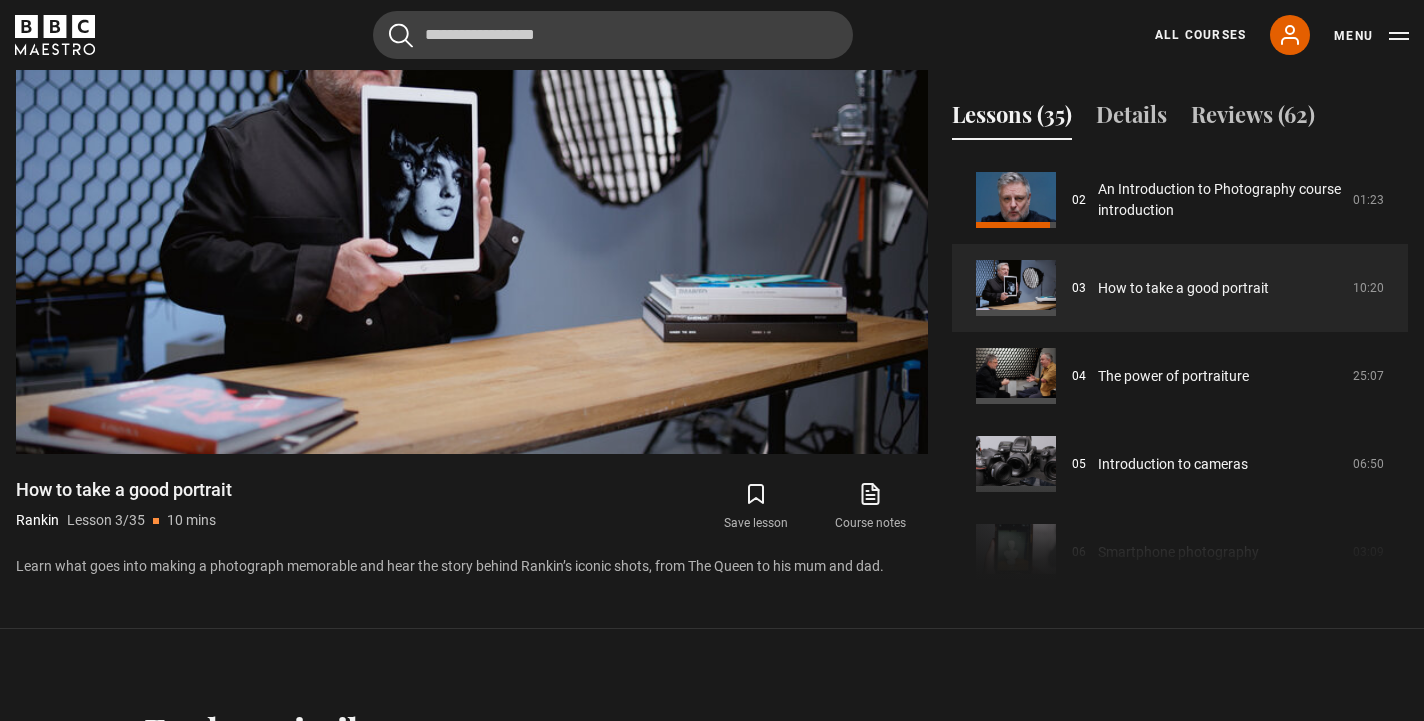 scroll, scrollTop: 993, scrollLeft: 0, axis: vertical 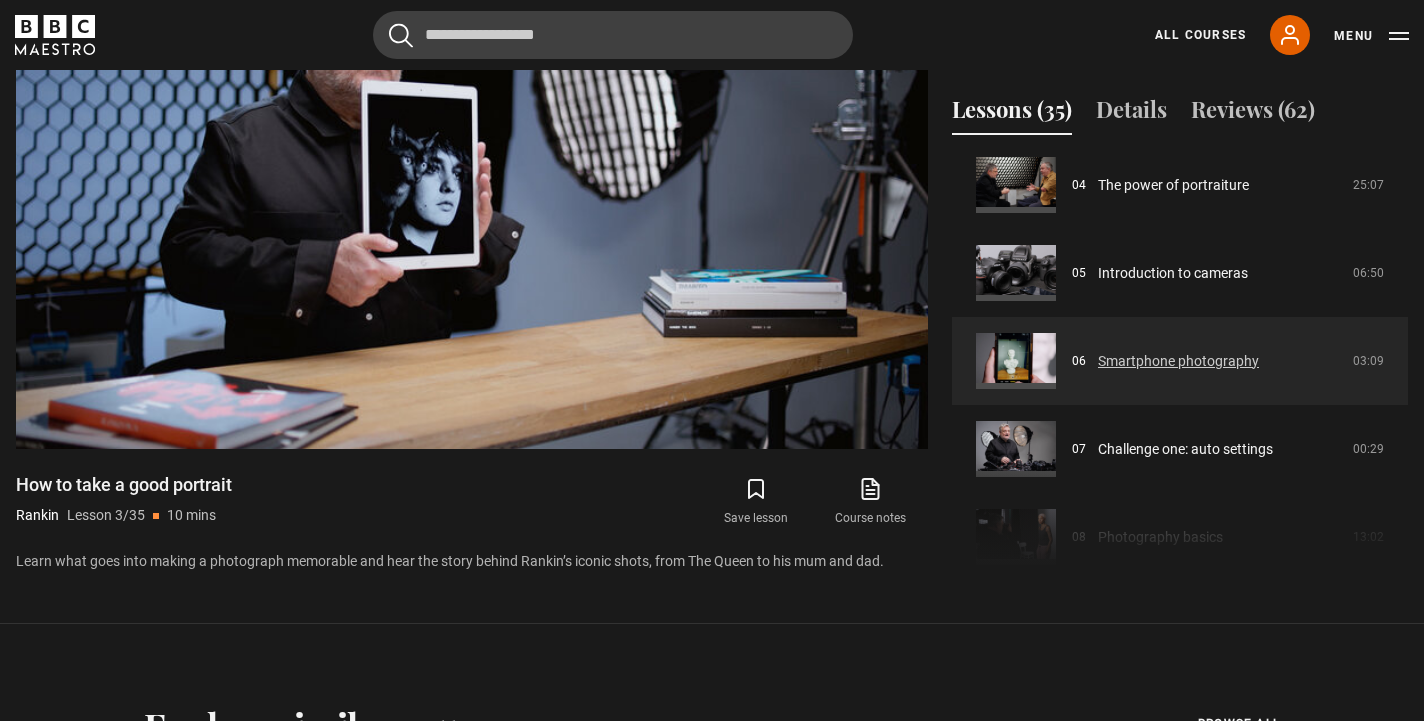 click on "Smartphone photography" at bounding box center (1178, 361) 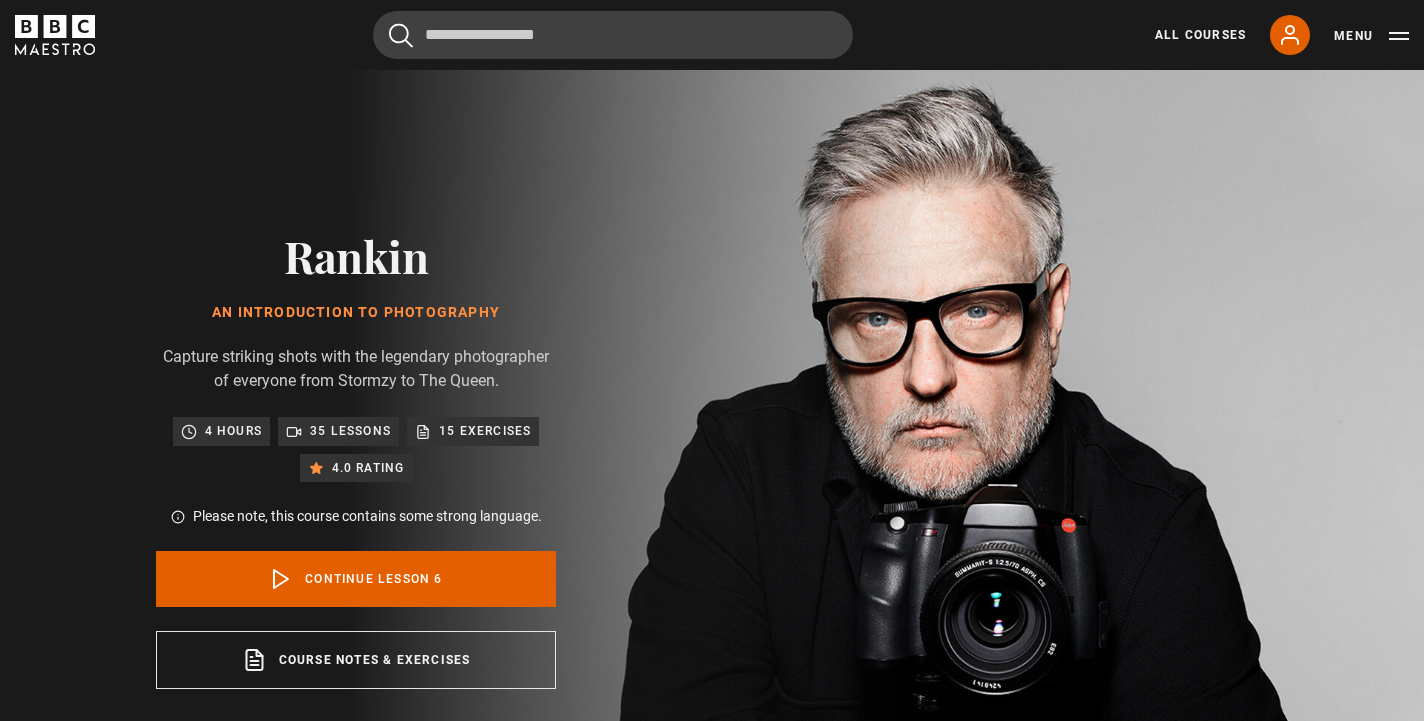 scroll, scrollTop: 847, scrollLeft: 0, axis: vertical 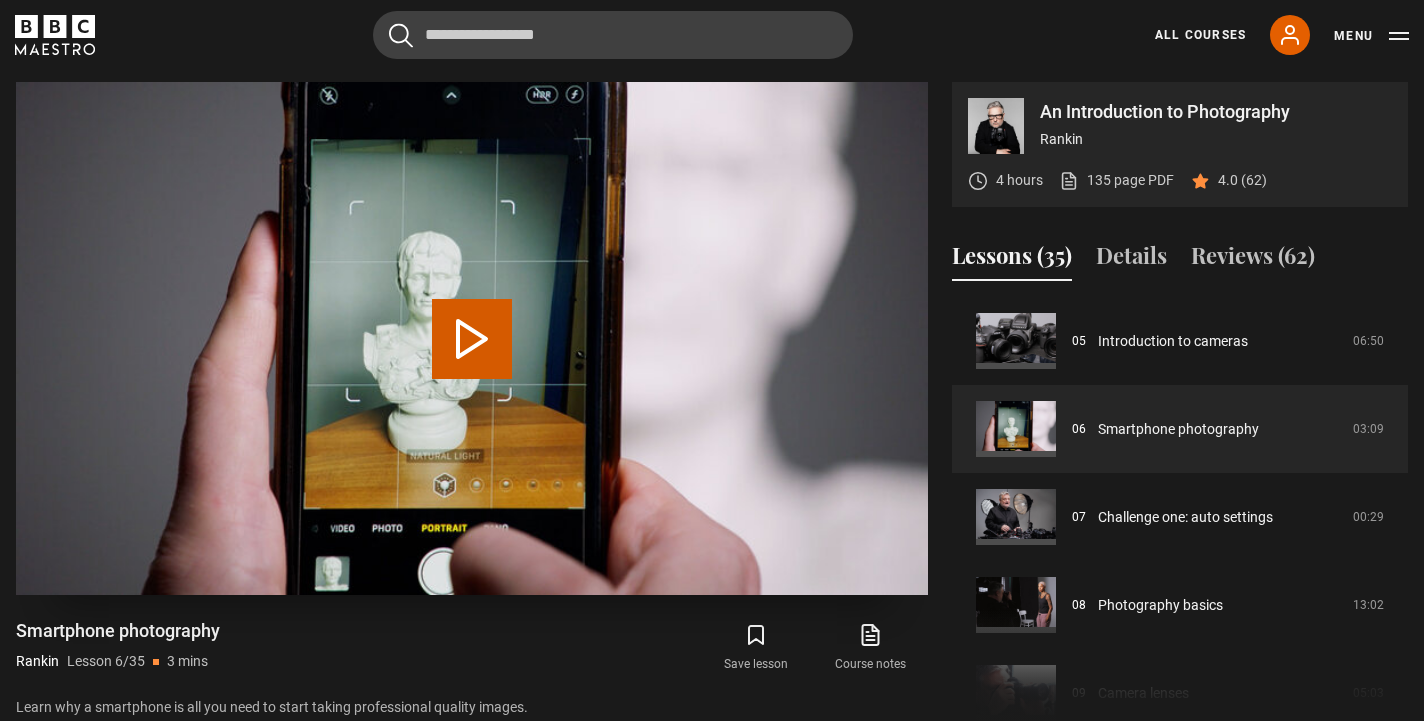 click on "Play Lesson Smartphone photography" at bounding box center [472, 339] 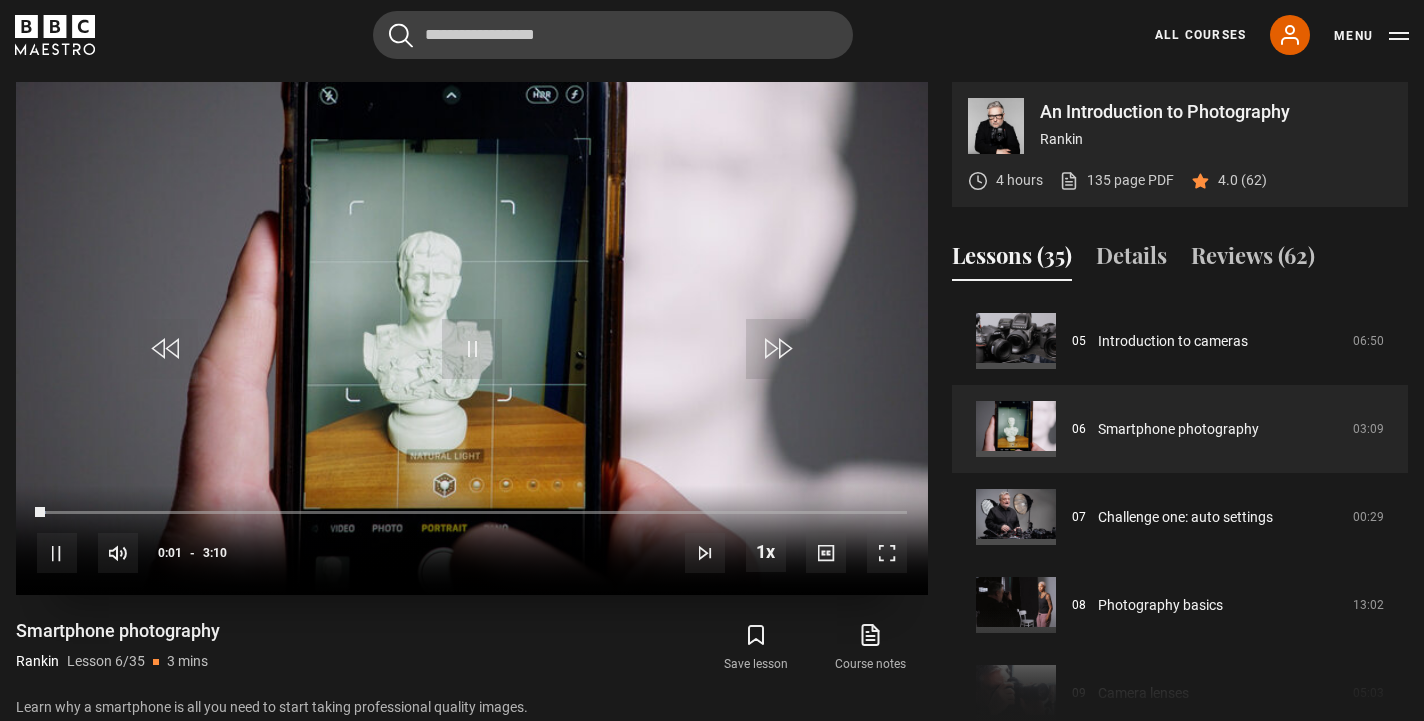 click at bounding box center [887, 553] 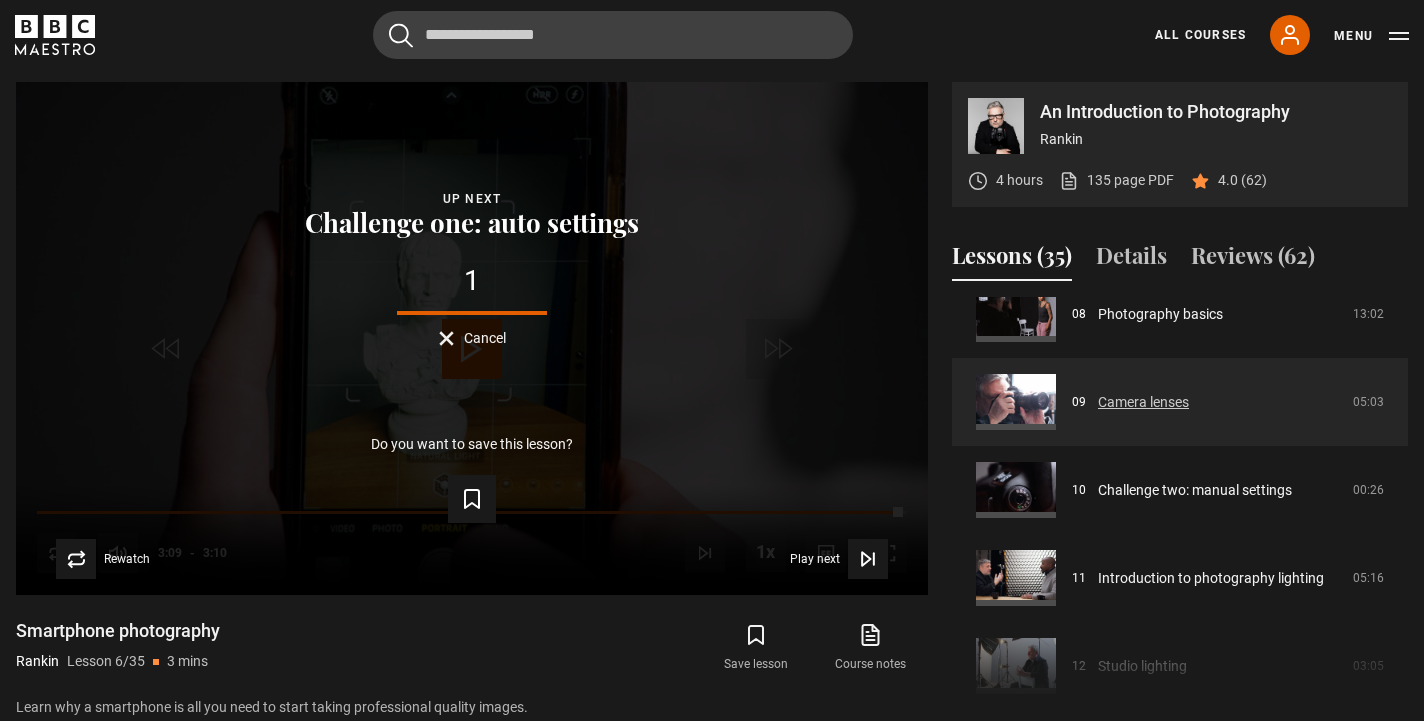 scroll, scrollTop: 755, scrollLeft: 0, axis: vertical 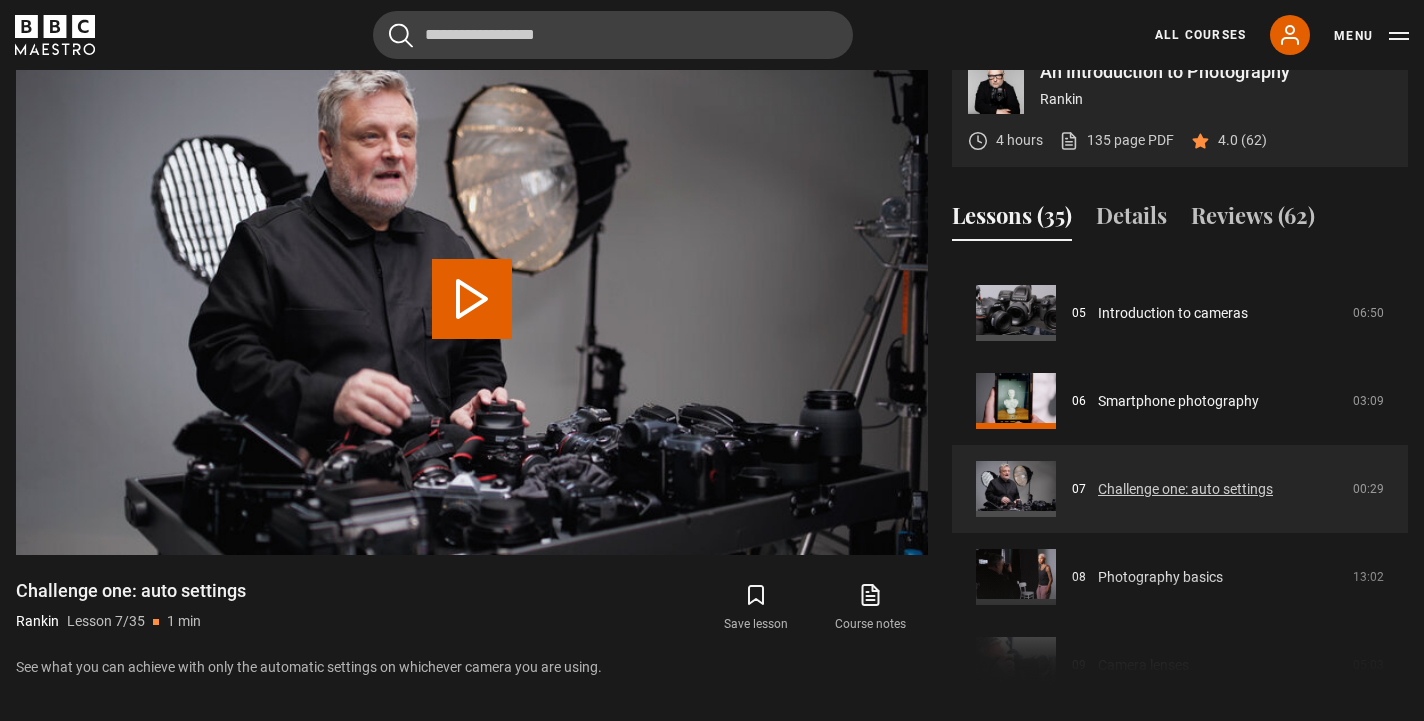 click on "Challenge one: auto settings" at bounding box center [1185, 489] 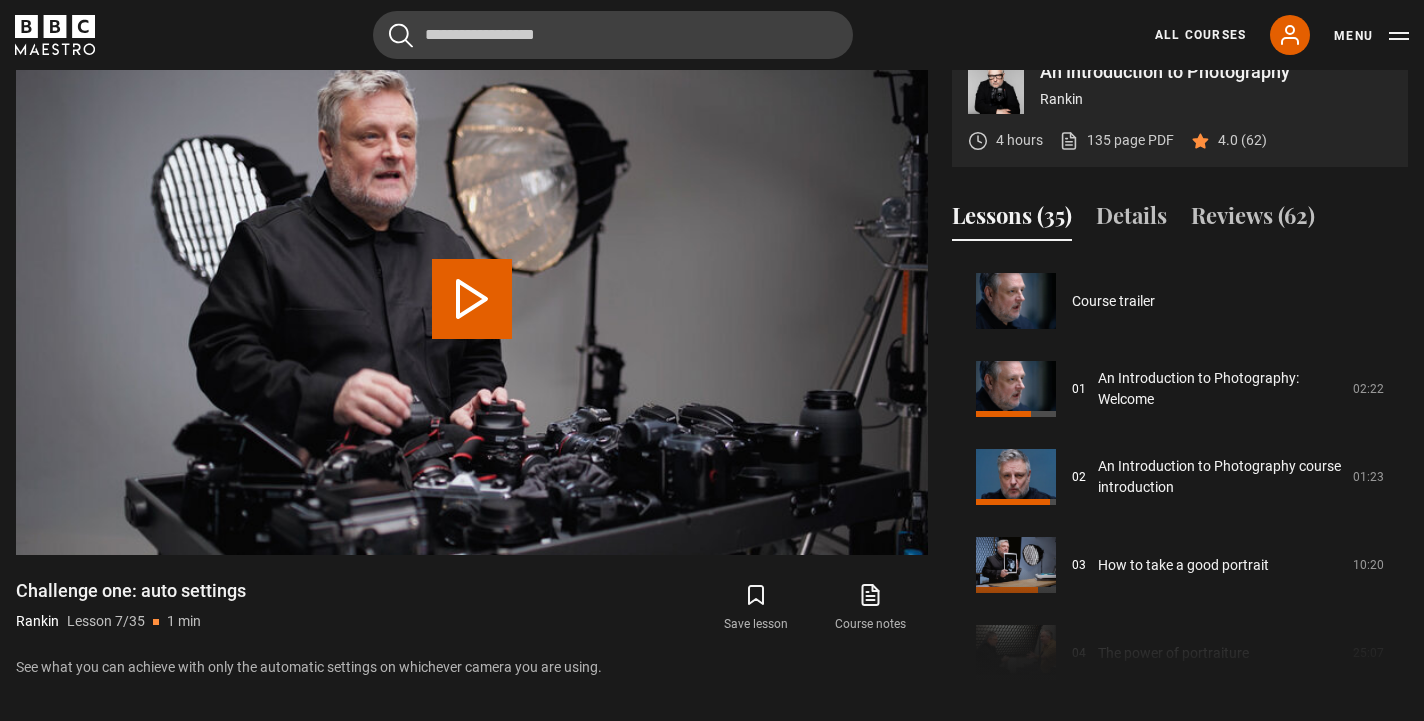 scroll, scrollTop: 847, scrollLeft: 0, axis: vertical 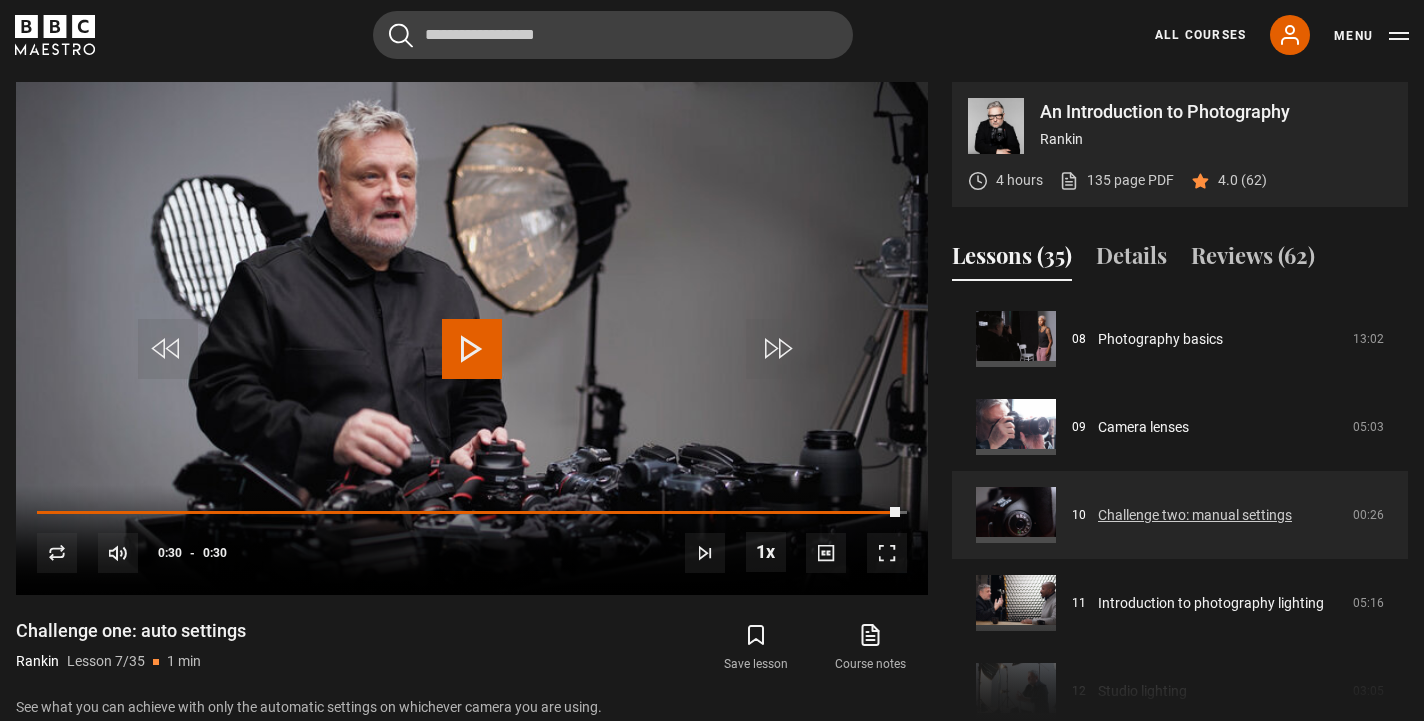 click on "Challenge two: manual settings" at bounding box center [1195, 515] 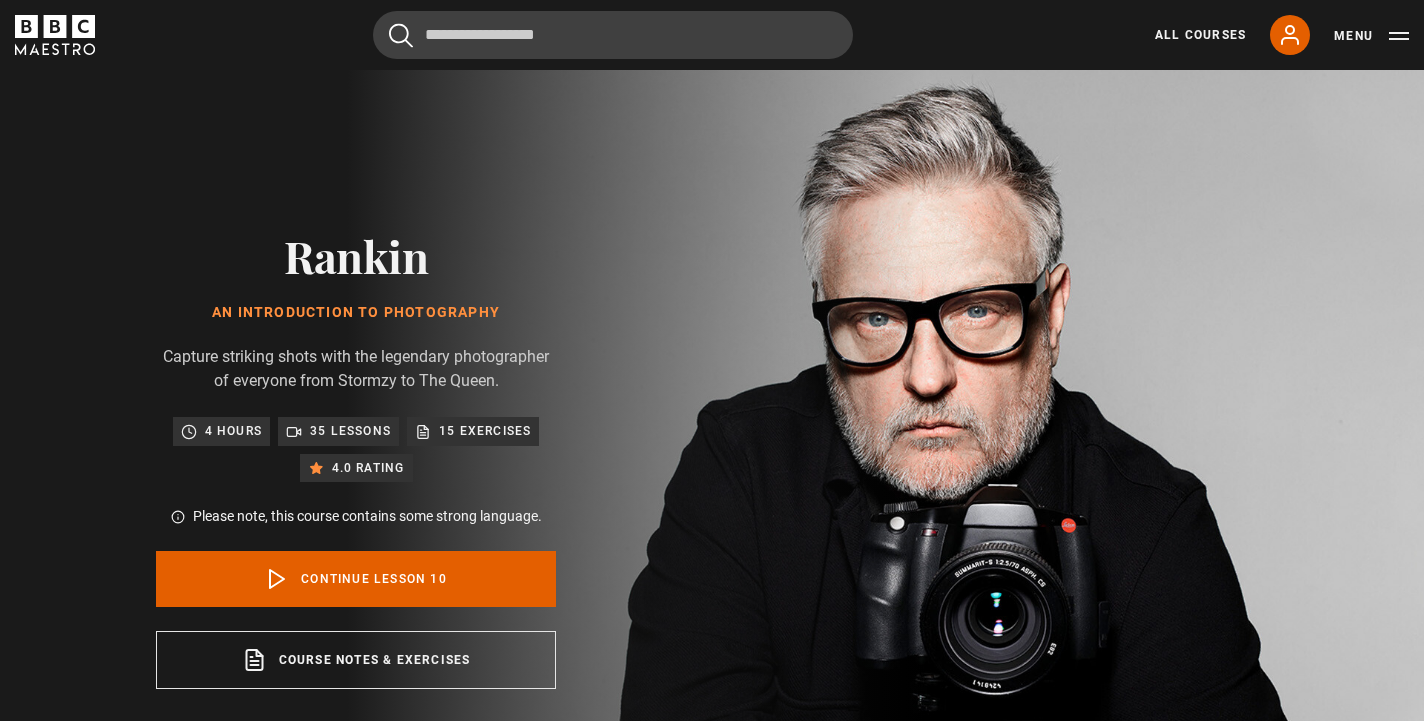 scroll, scrollTop: 847, scrollLeft: 0, axis: vertical 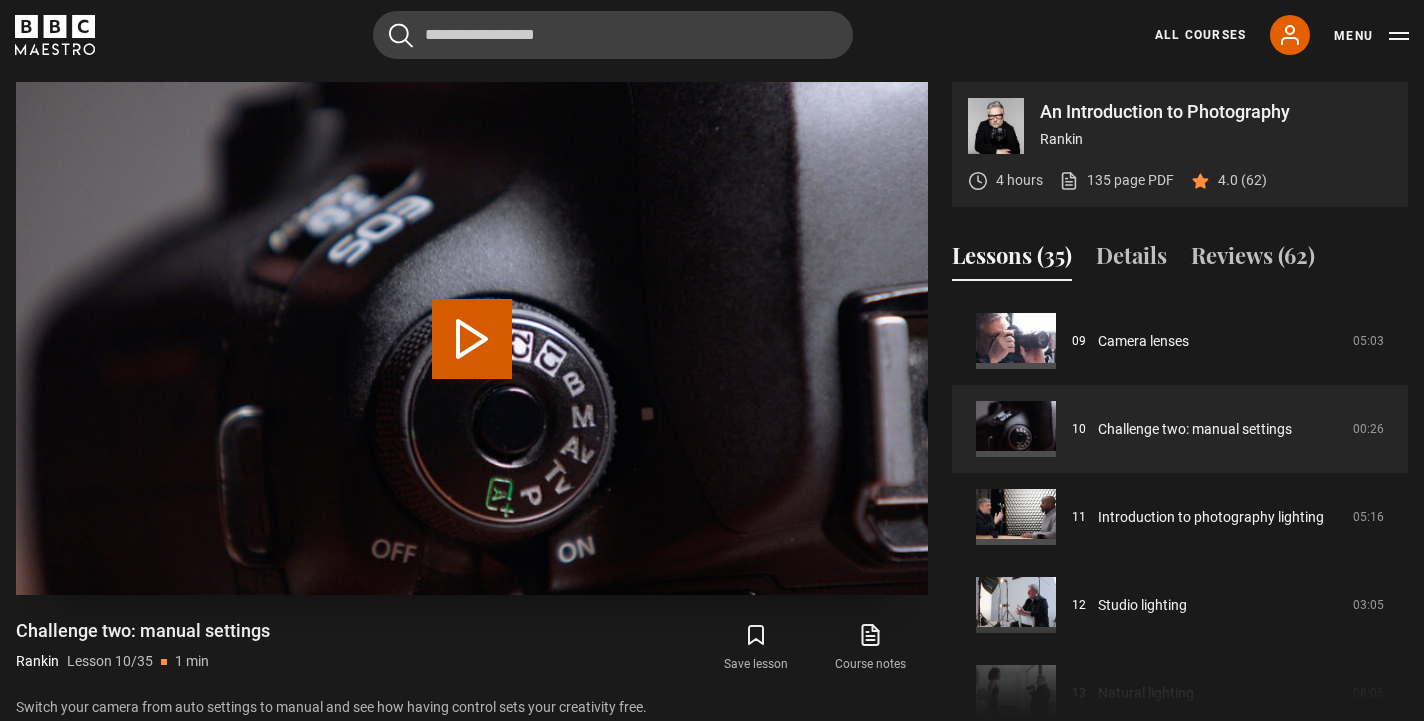 click on "Play Lesson Challenge two: manual settings" at bounding box center (472, 339) 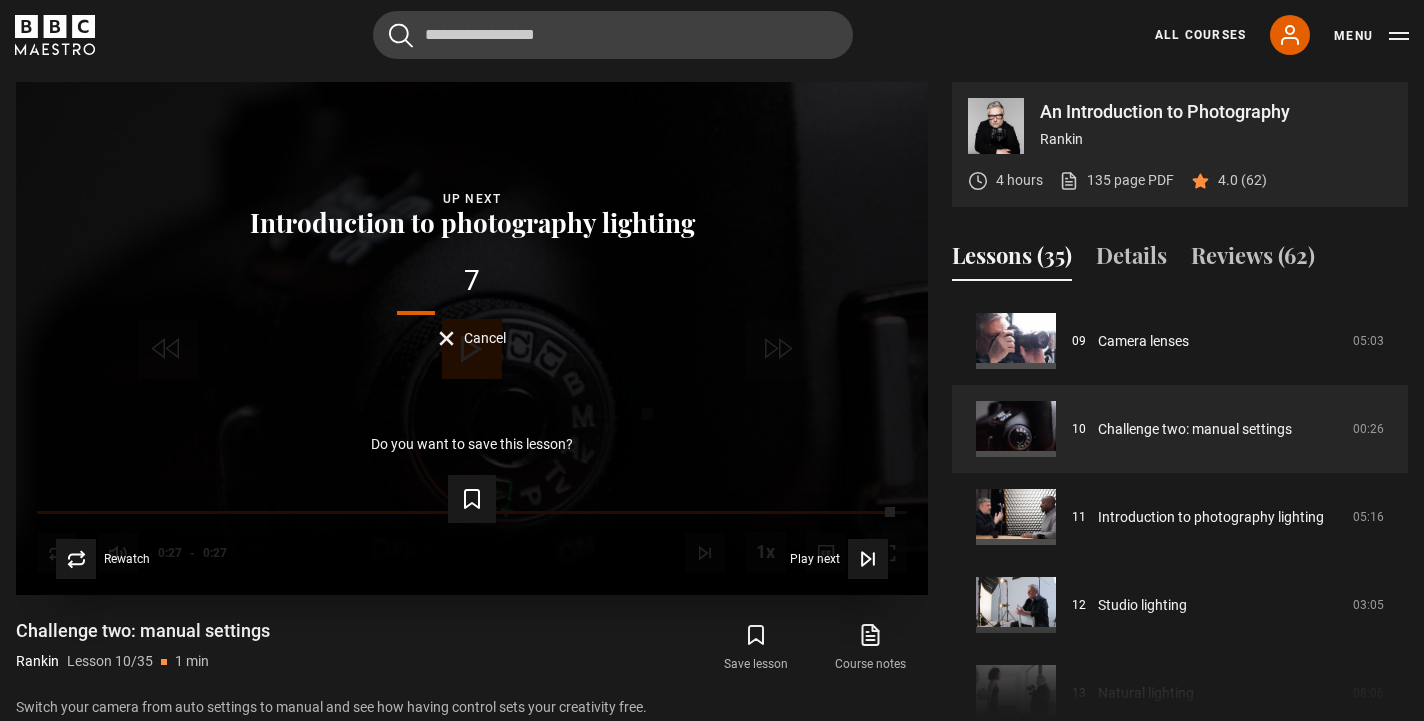 click on "Cancel" at bounding box center (485, 338) 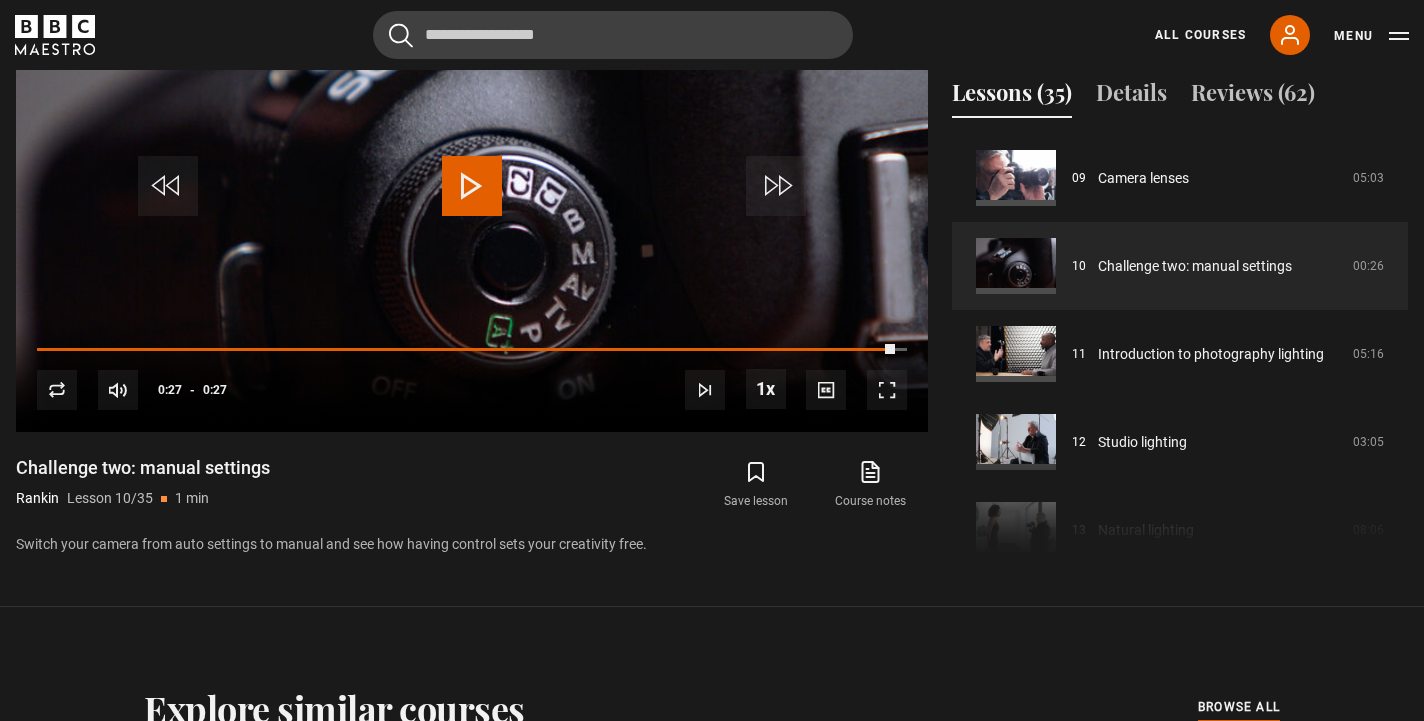 scroll, scrollTop: 1034, scrollLeft: 0, axis: vertical 